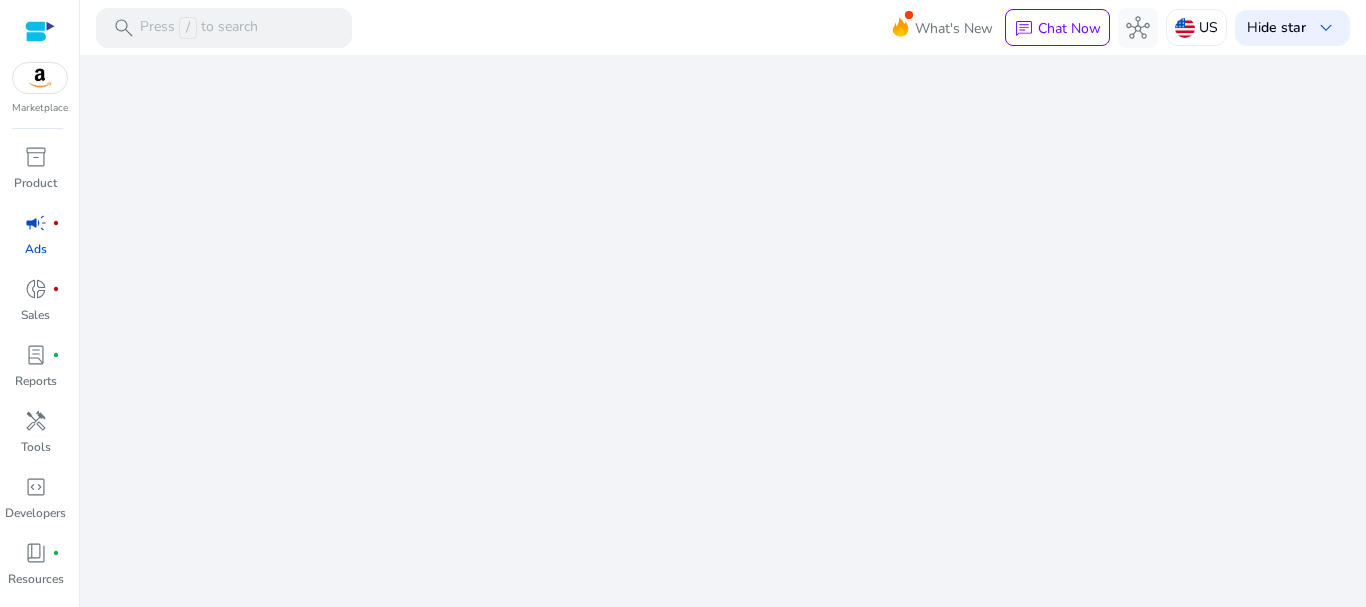 scroll, scrollTop: 0, scrollLeft: 0, axis: both 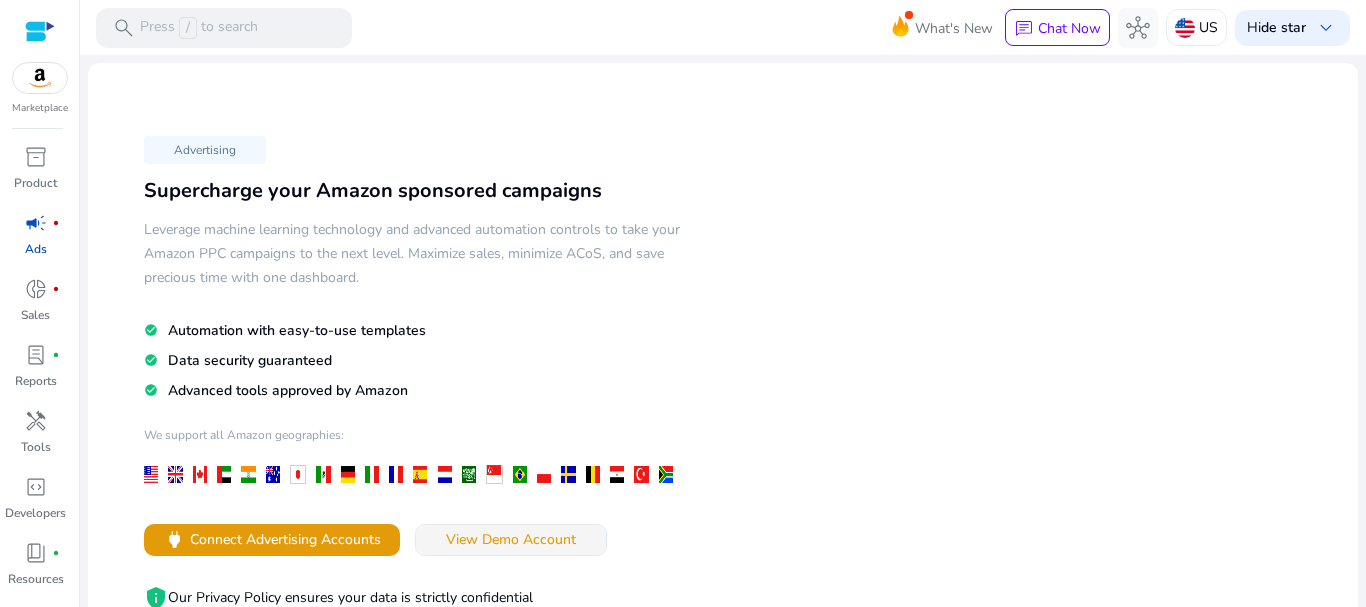 click on "View Demo Account" 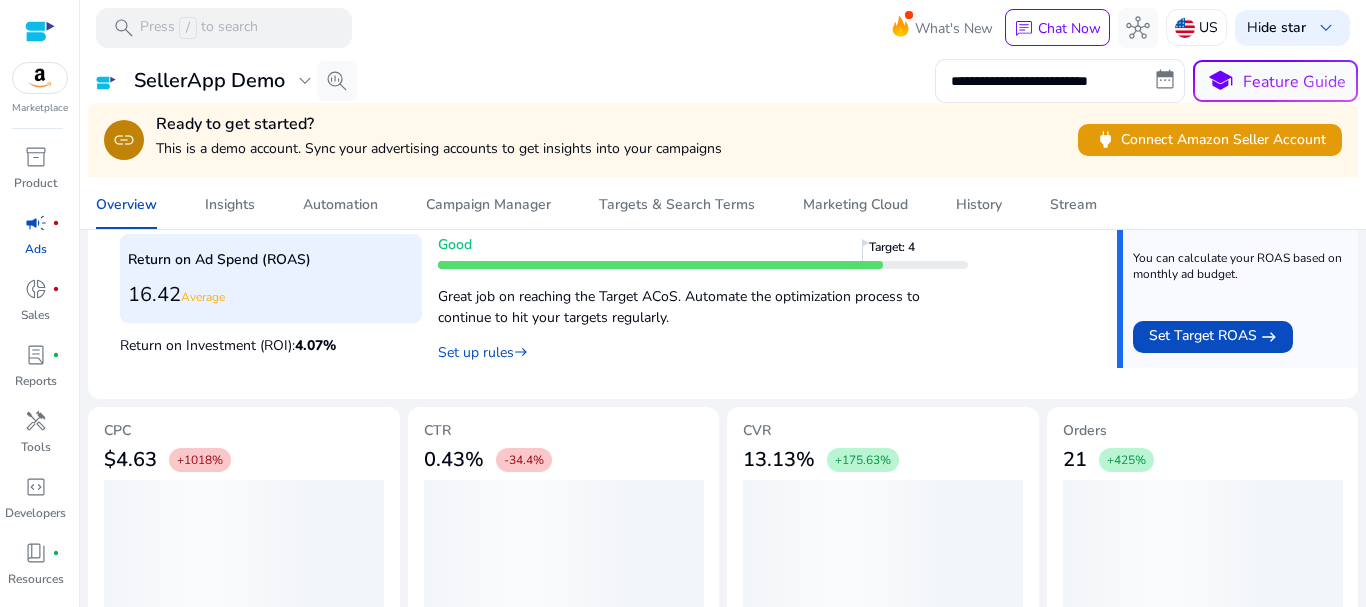 scroll, scrollTop: 403, scrollLeft: 0, axis: vertical 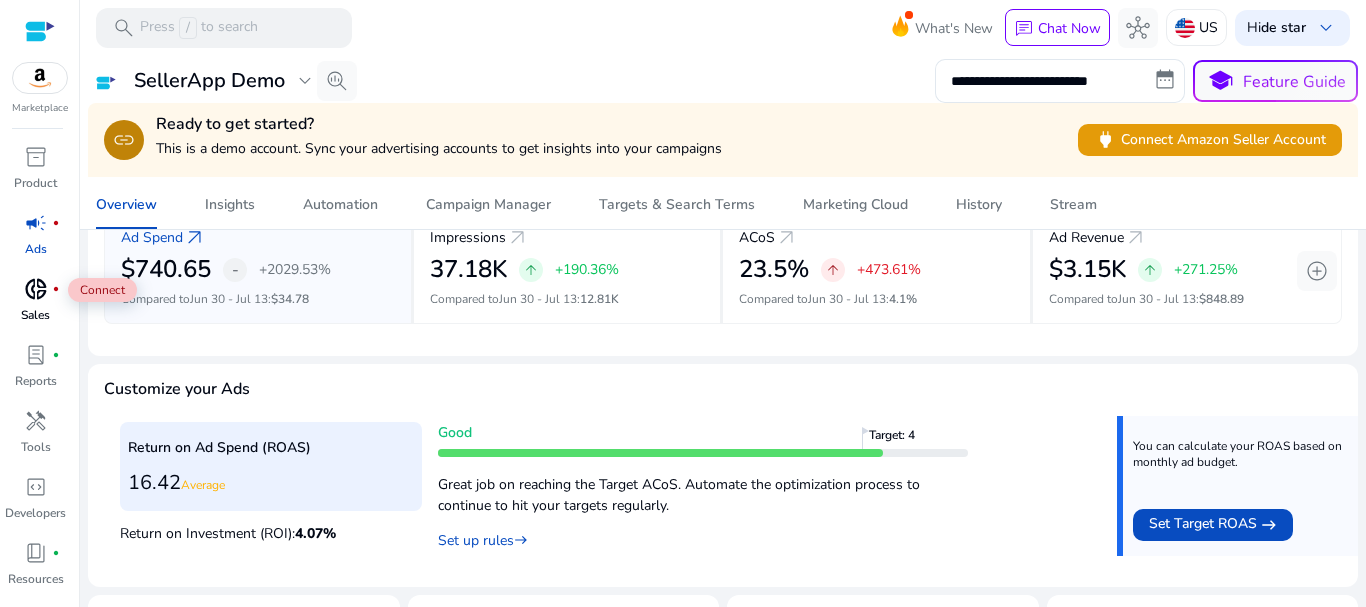 click on "donut_small" at bounding box center [36, 289] 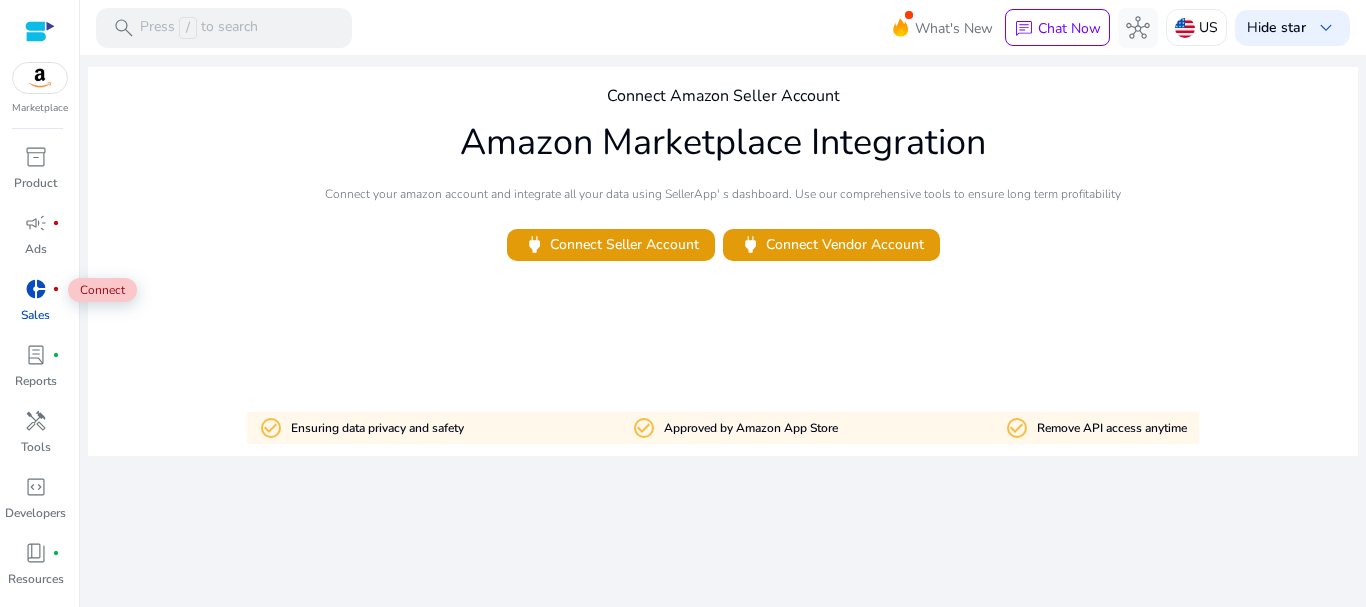 scroll, scrollTop: 0, scrollLeft: 0, axis: both 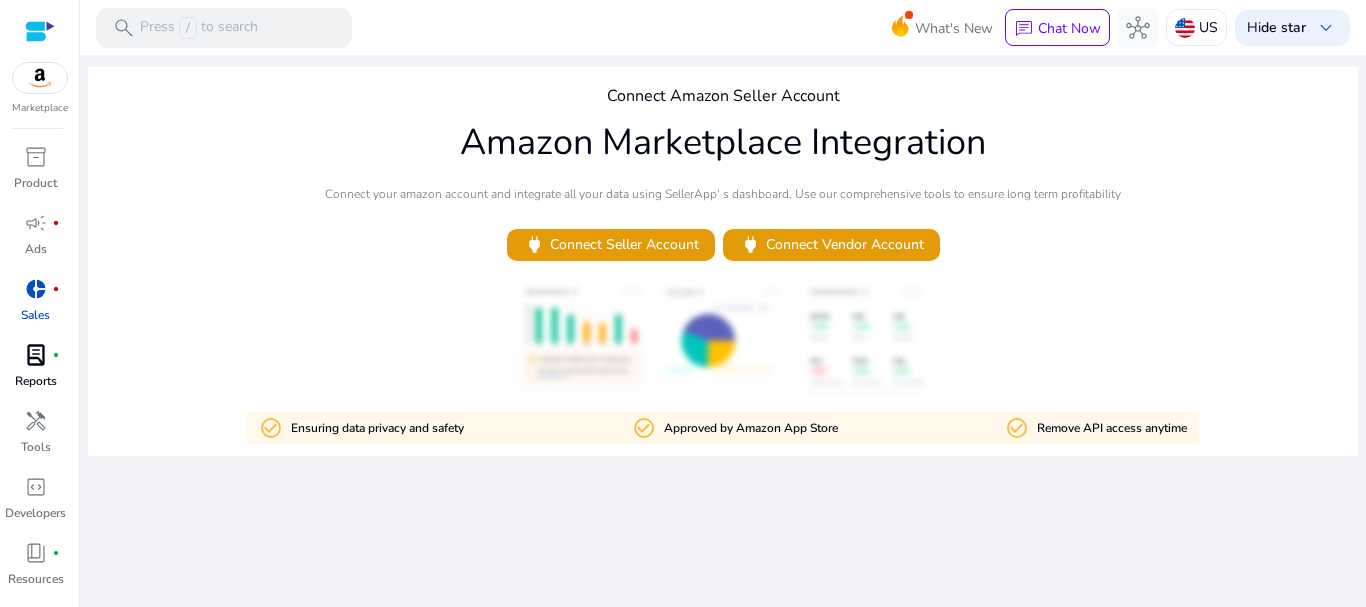 click on "Reports" at bounding box center [36, 381] 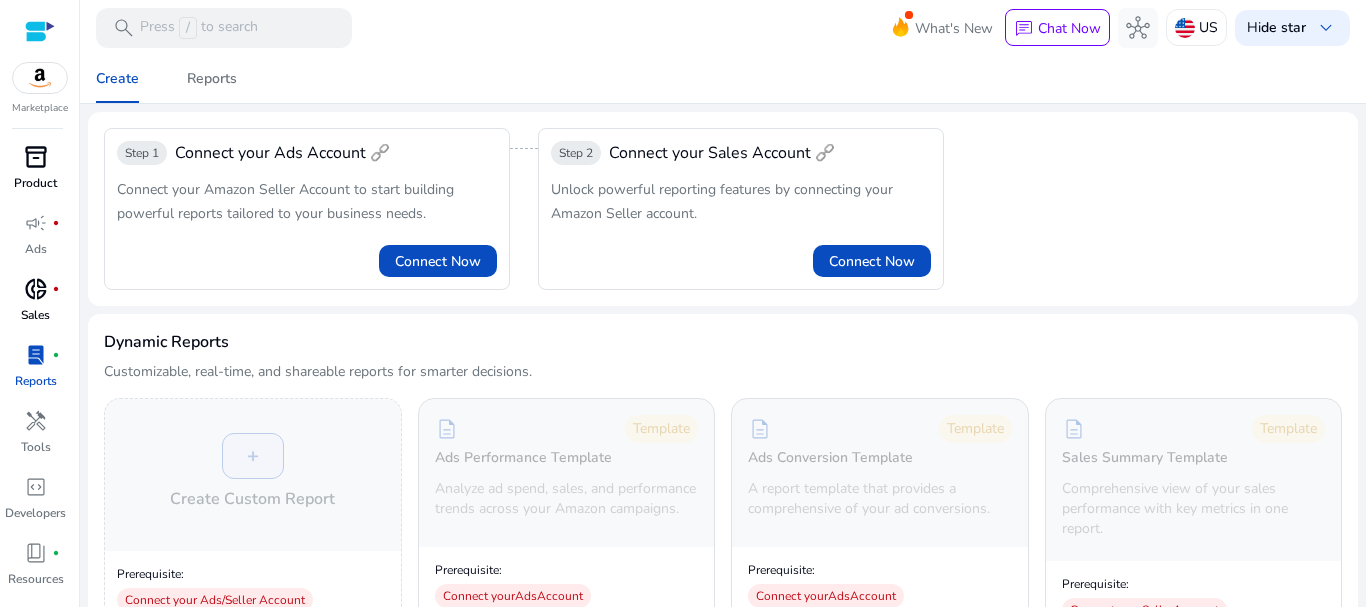 click on "Product" at bounding box center [35, 183] 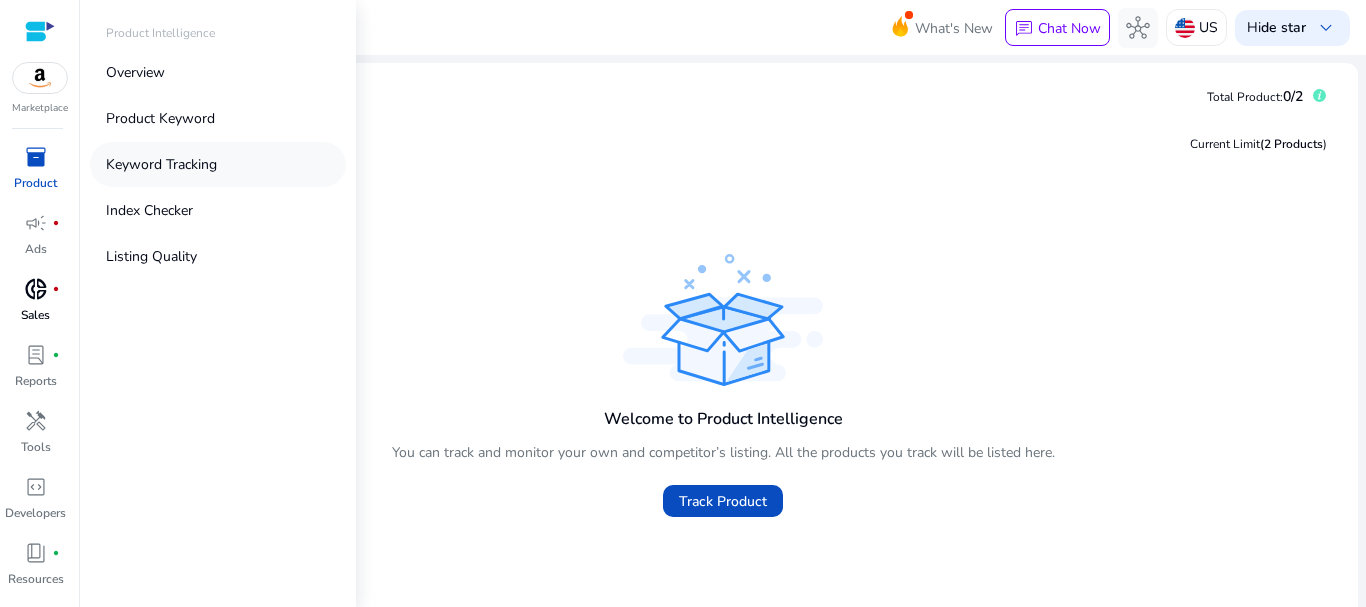 click on "Keyword Tracking" at bounding box center [161, 164] 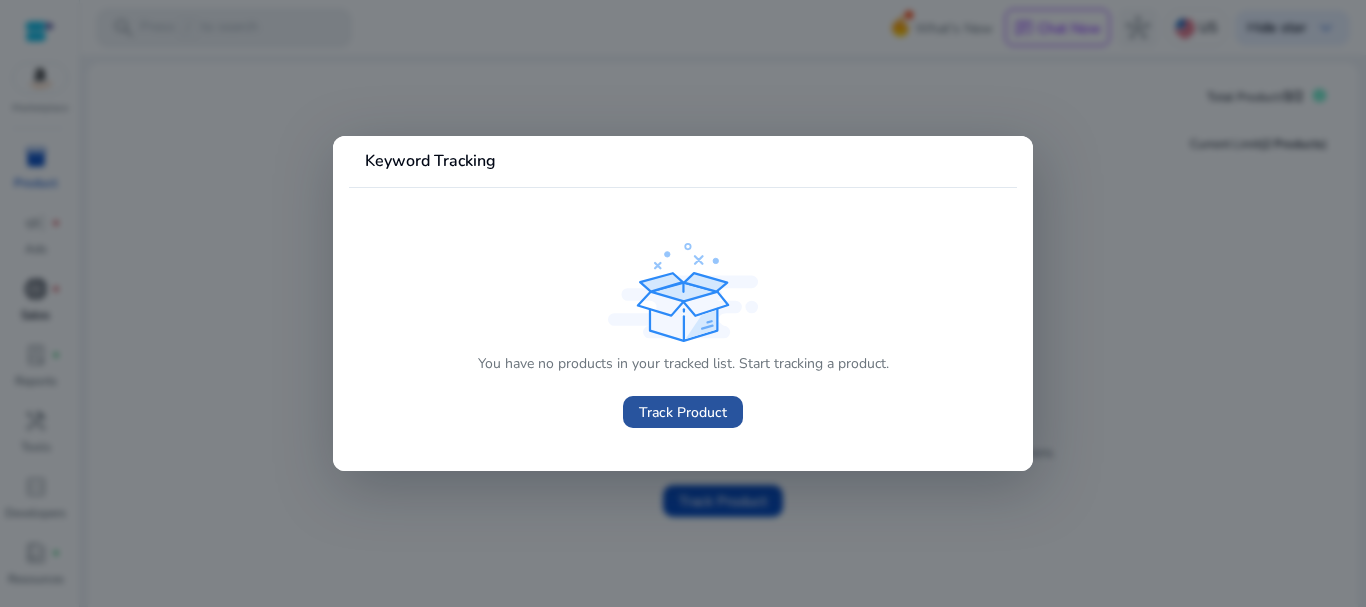 click 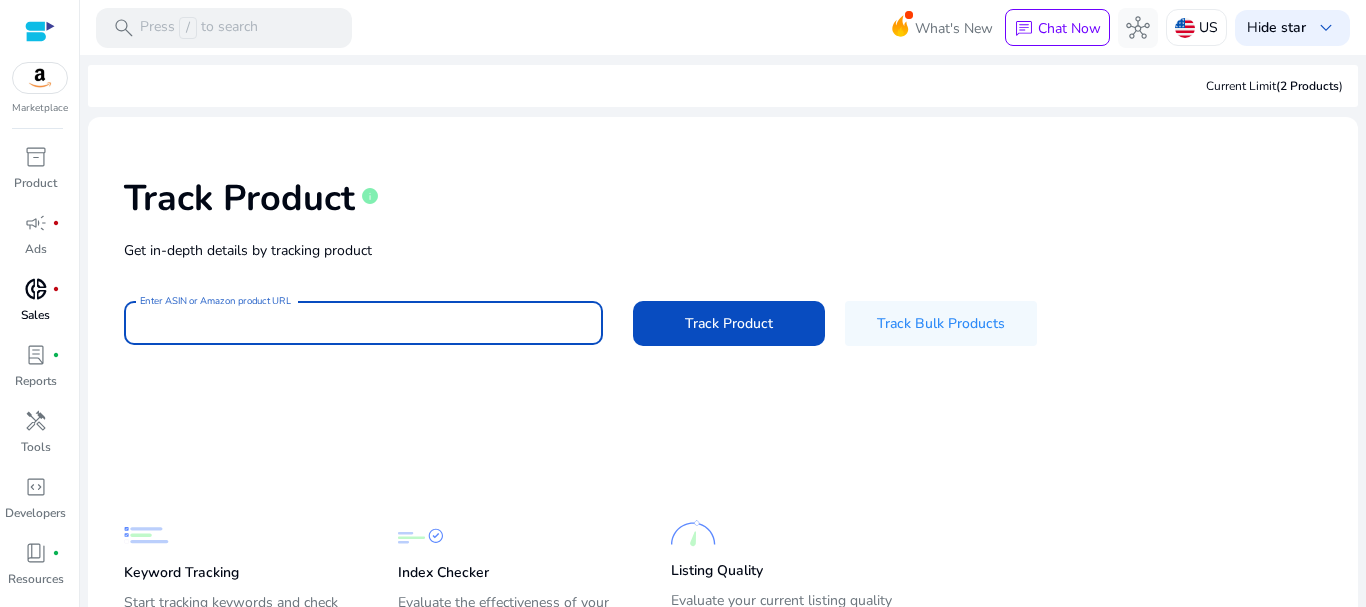 click on "Enter ASIN or Amazon product URL" at bounding box center [363, 323] 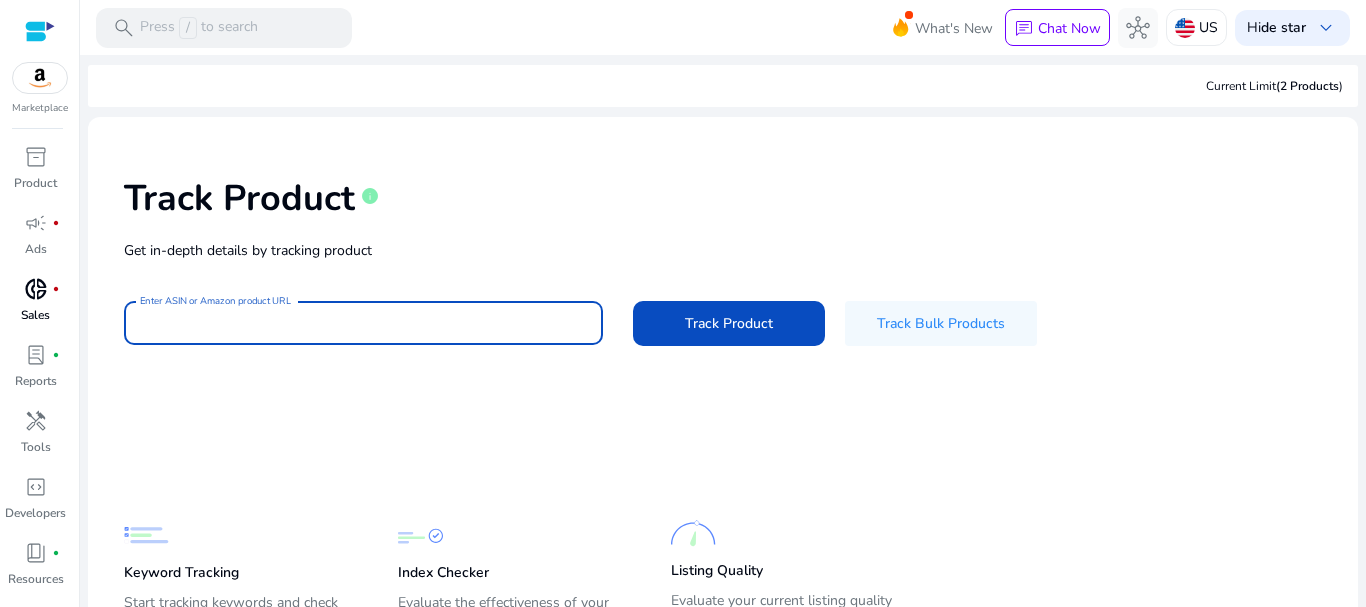 click on "Enter ASIN or Amazon product URL" at bounding box center (363, 323) 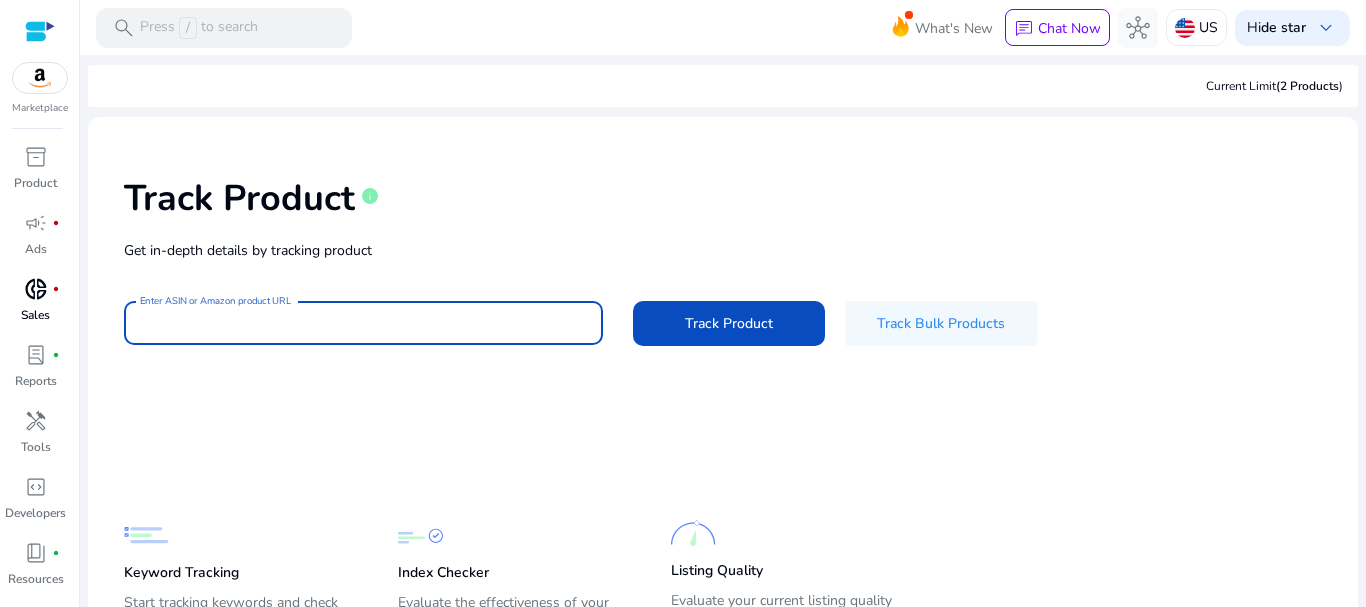 paste on "**********" 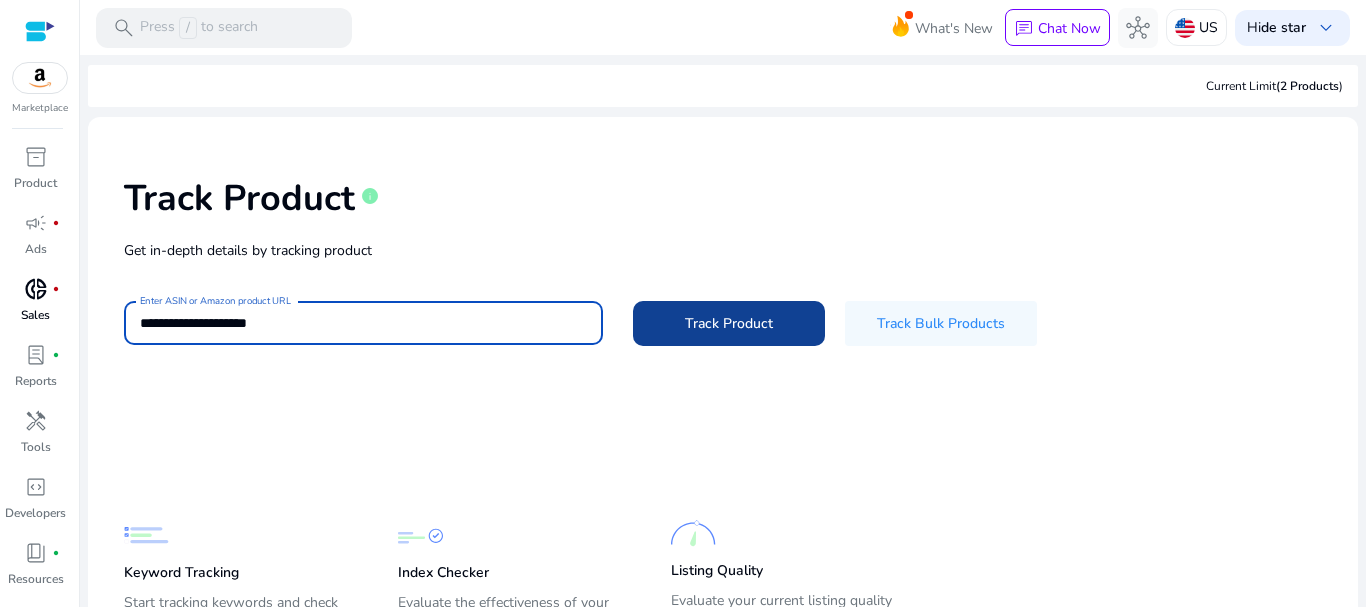 type on "**********" 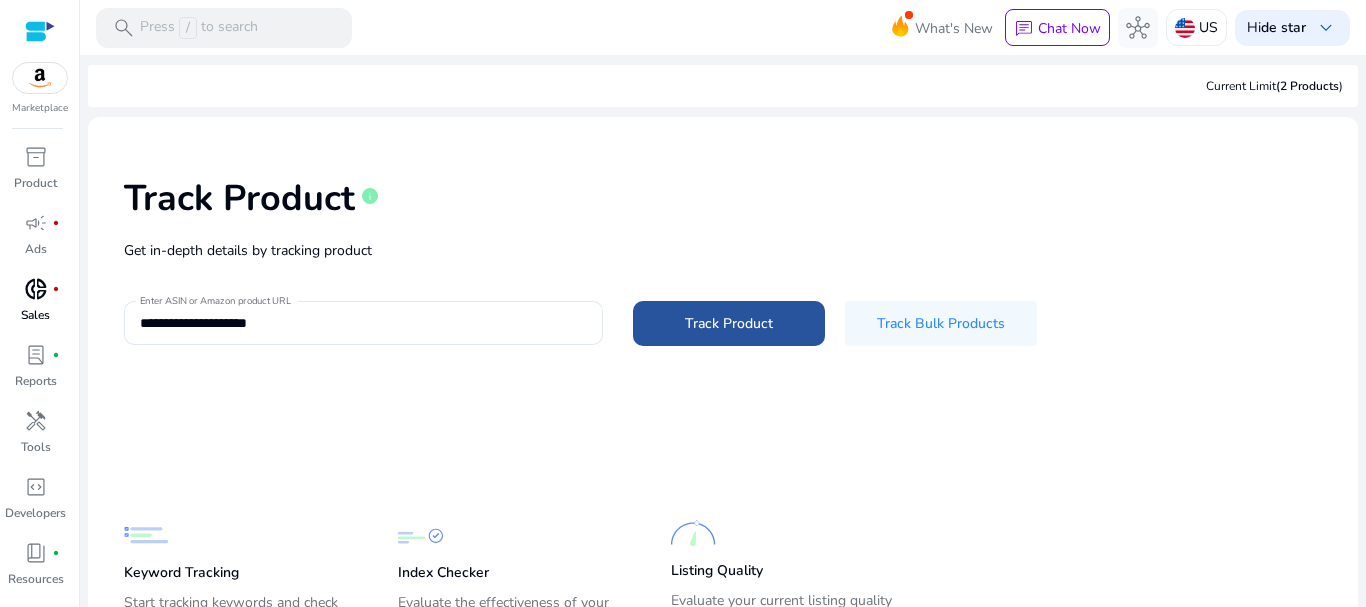 click on "Track Product" 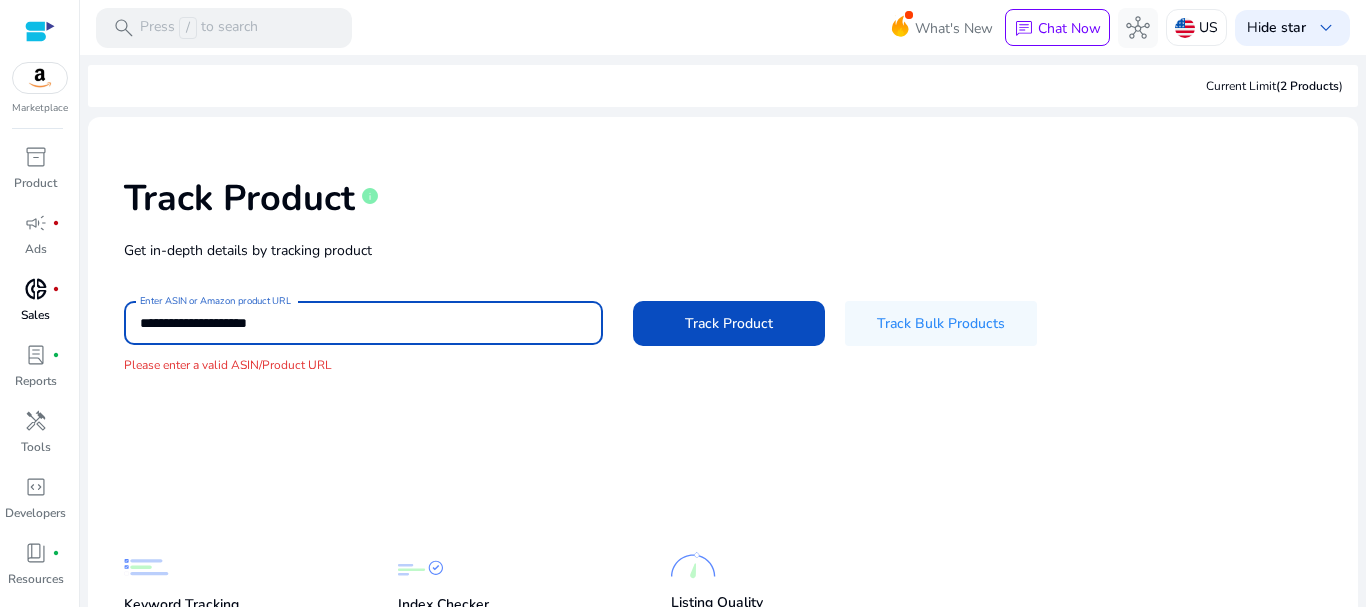 click on "**********" at bounding box center (363, 323) 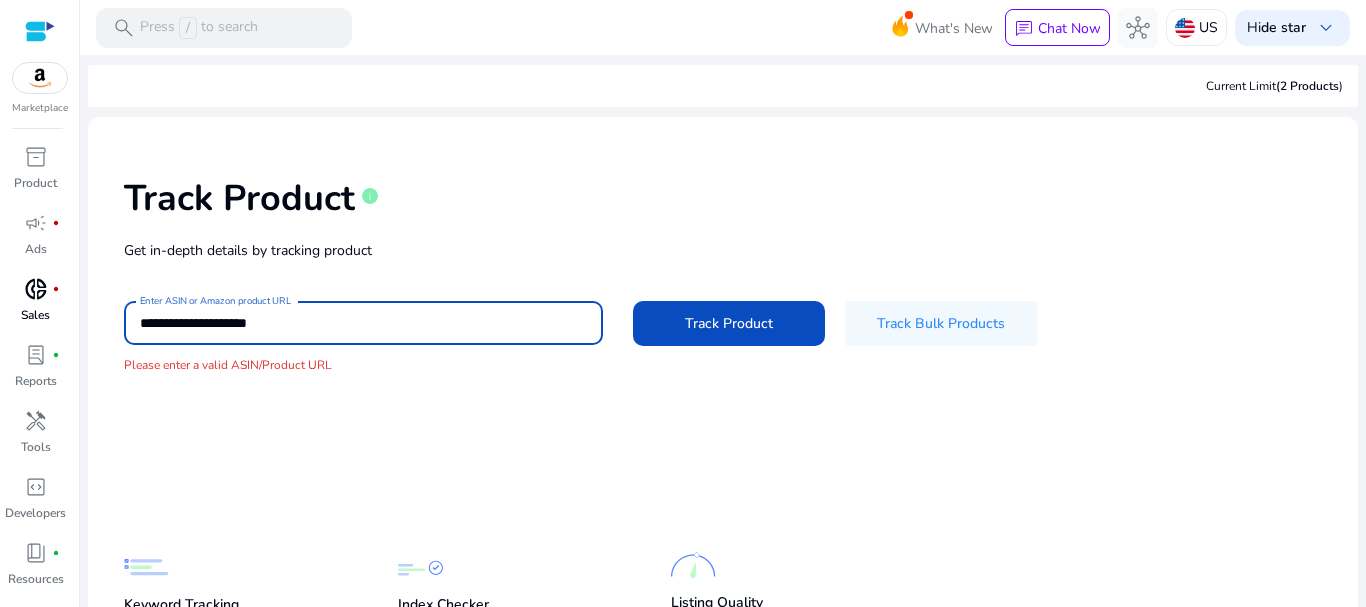 click on "**********" at bounding box center [363, 323] 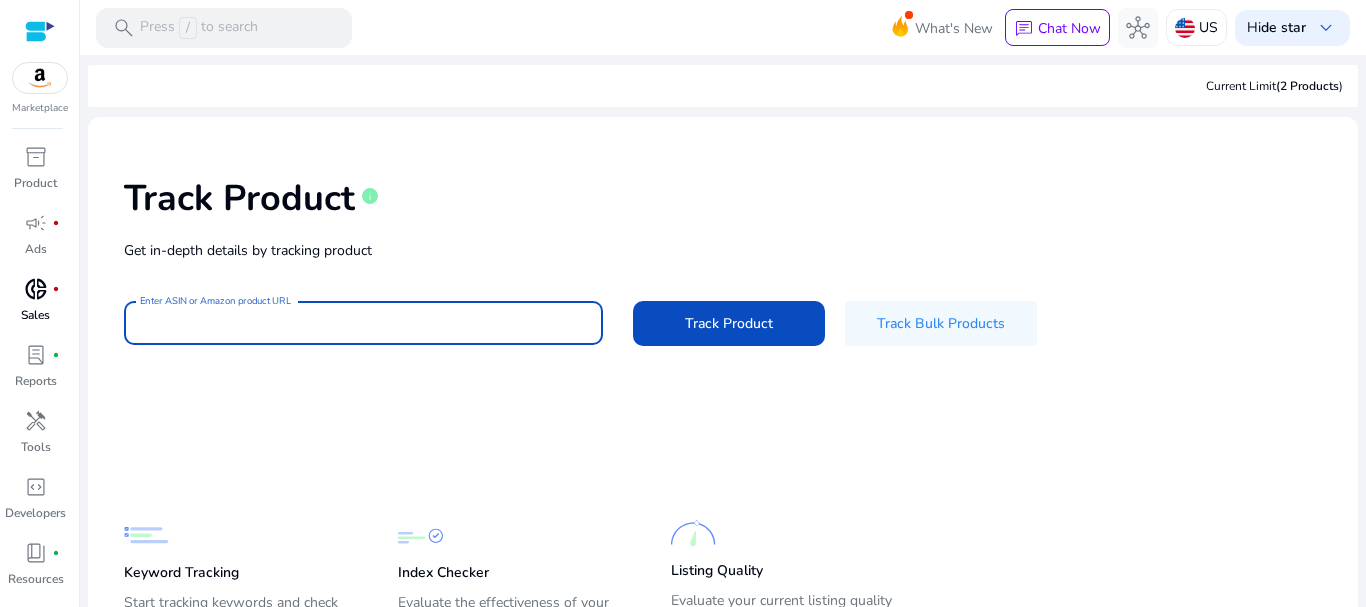paste on "**********" 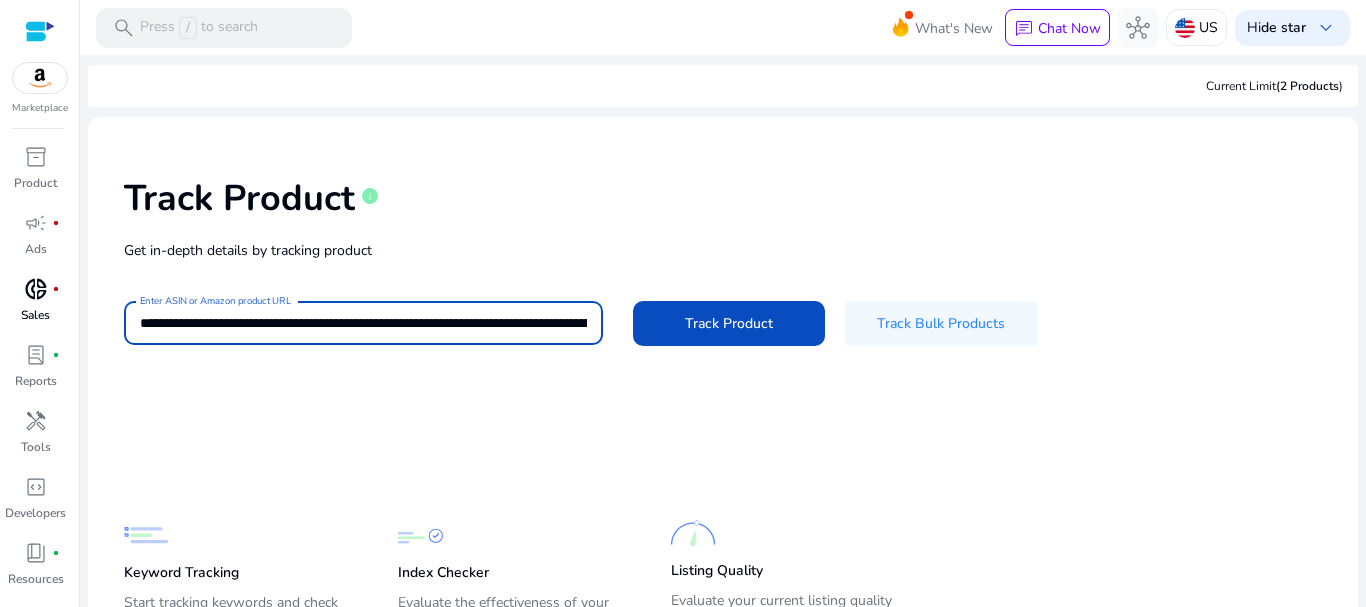 scroll, scrollTop: 0, scrollLeft: 4088, axis: horizontal 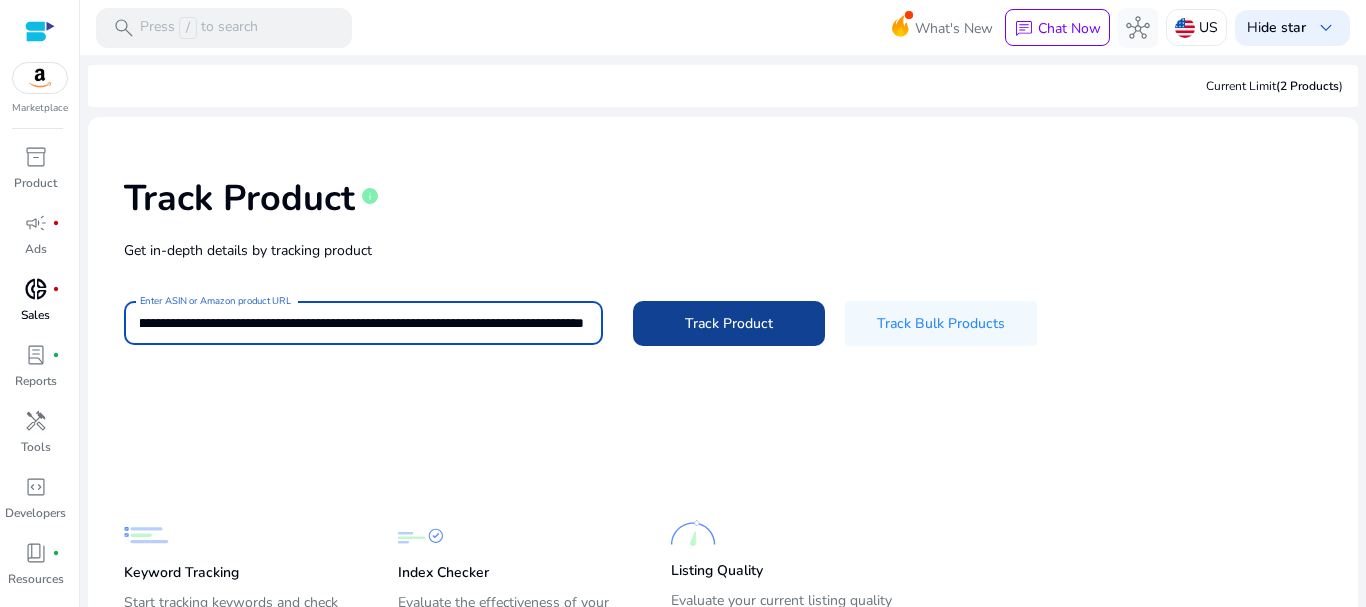 type on "**********" 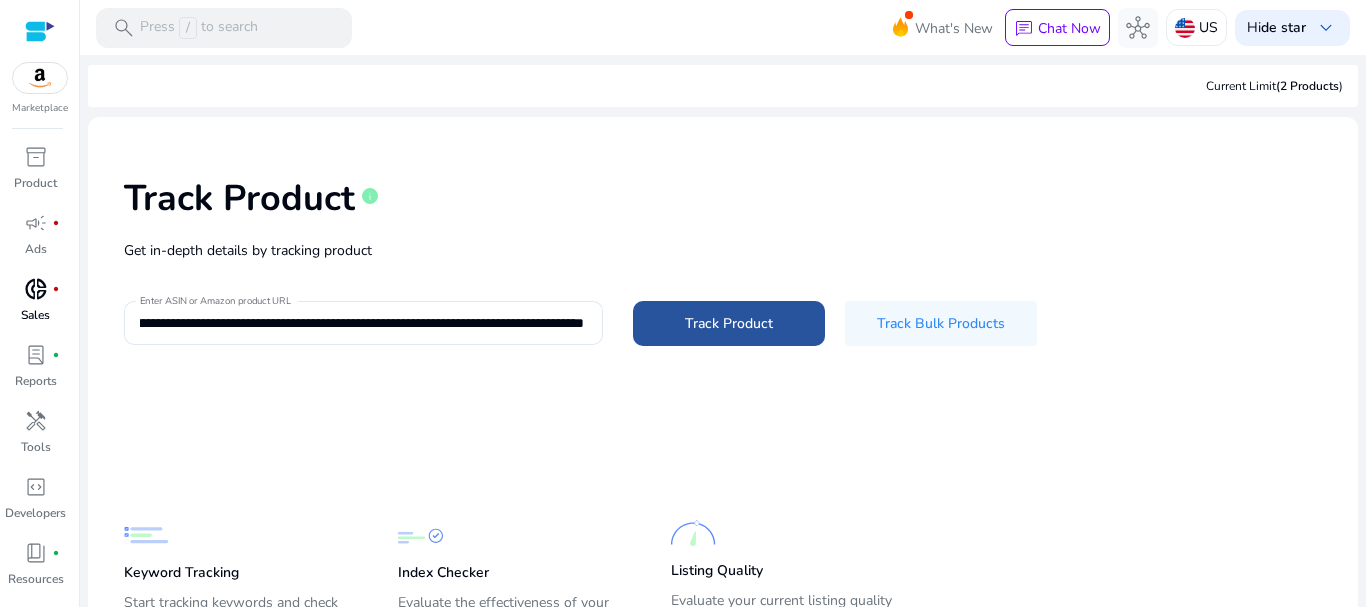 scroll, scrollTop: 0, scrollLeft: 0, axis: both 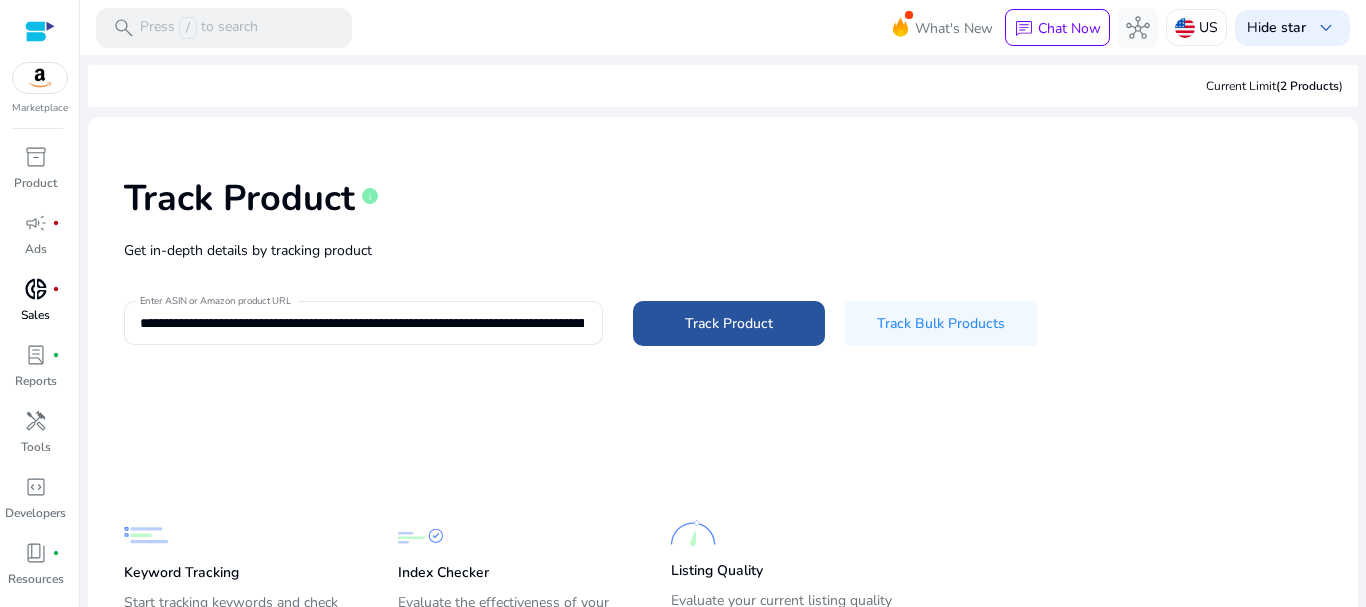 click 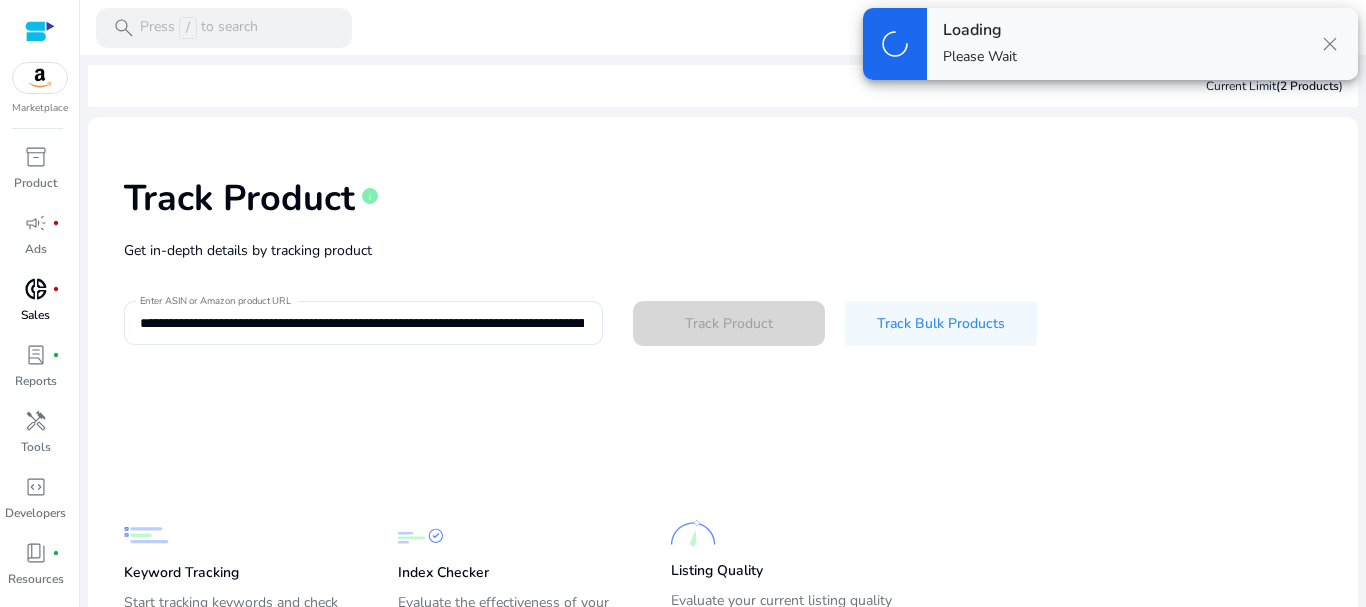 type 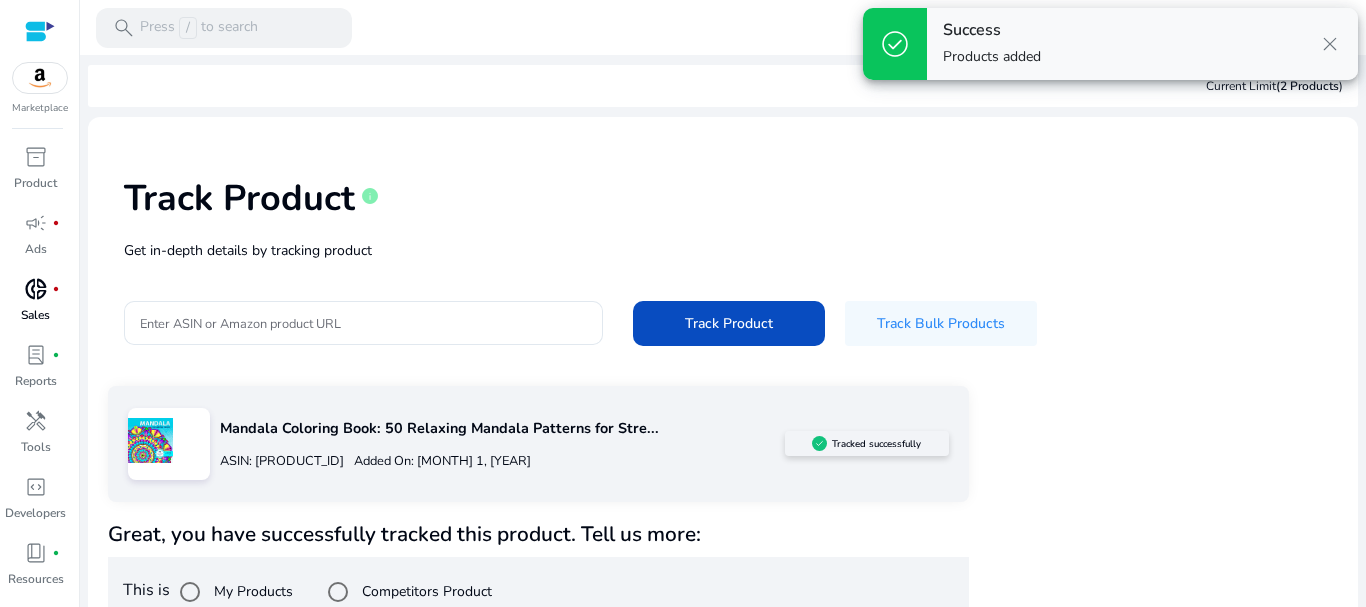 drag, startPoint x: 1365, startPoint y: 68, endPoint x: 1365, endPoint y: 151, distance: 83 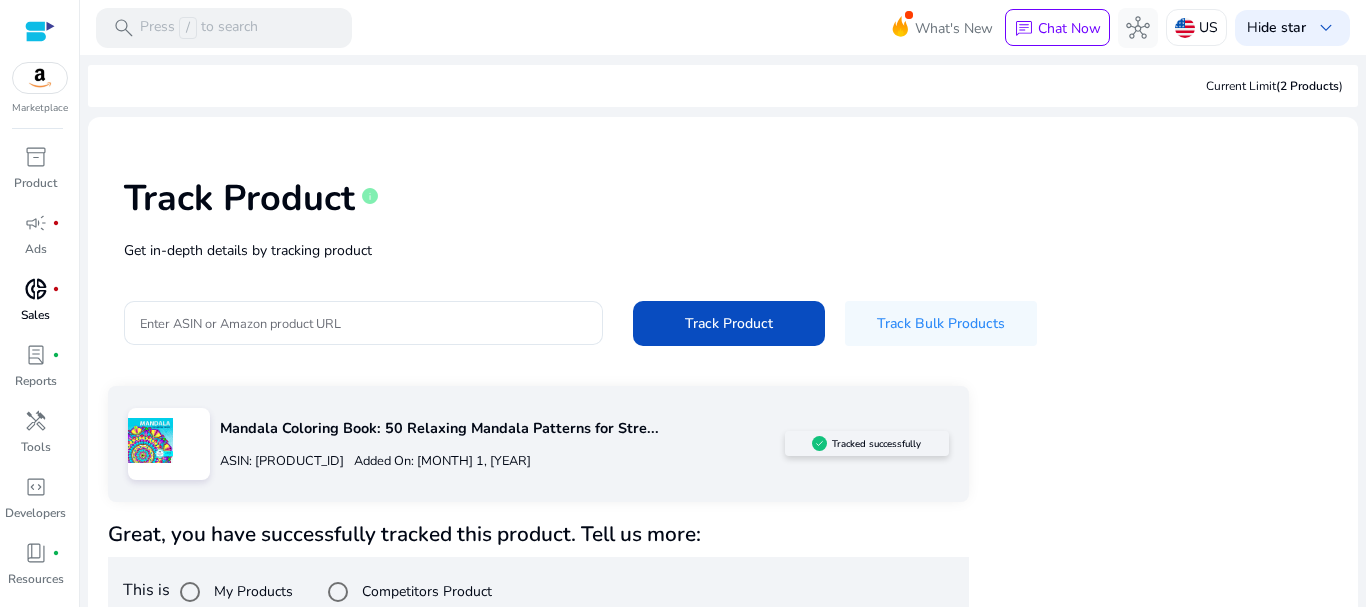 click on "Track Product   info   Get in-depth details by tracking product  Enter ASIN or Amazon product URL  Track Product   Track Bulk Products" 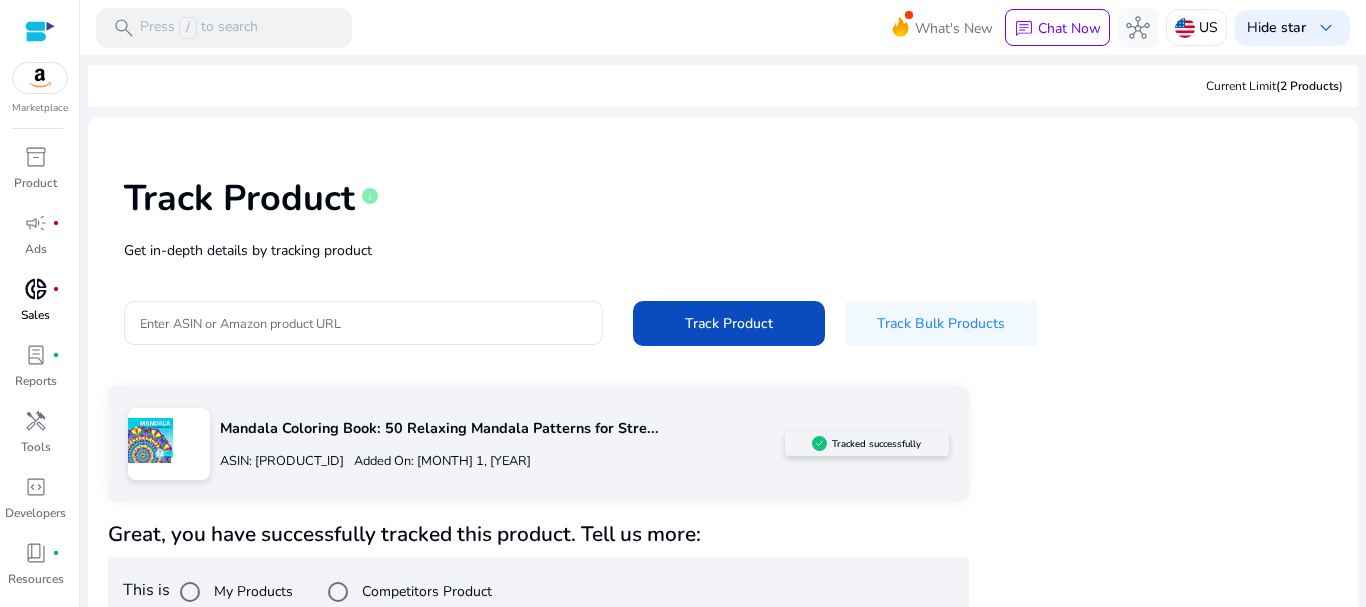 scroll, scrollTop: 35, scrollLeft: 0, axis: vertical 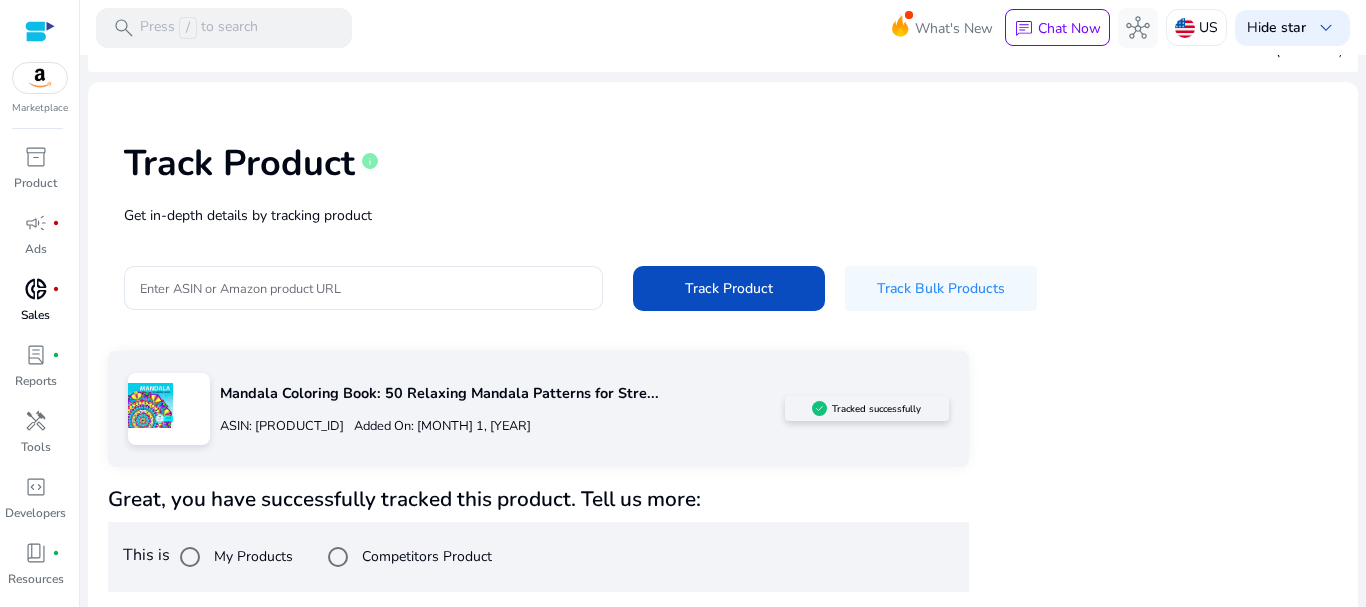 click on "Mandala Coloring Book: 50 Relaxing Mandala Patterns for Stre...  ASIN: [PRODUCT_ID]  Added On: [MONTH] 1, [YEAR]  Tracked successfully  Great, you have successfully tracked this product. Tell us more:   This is  My Products Competitors Product What would you like to start with? Finding Converting Keywords Checking Organic Position For Top Keywords Track Estimated Sales And Revenue Checking Indexing Of Competitor Keywords" 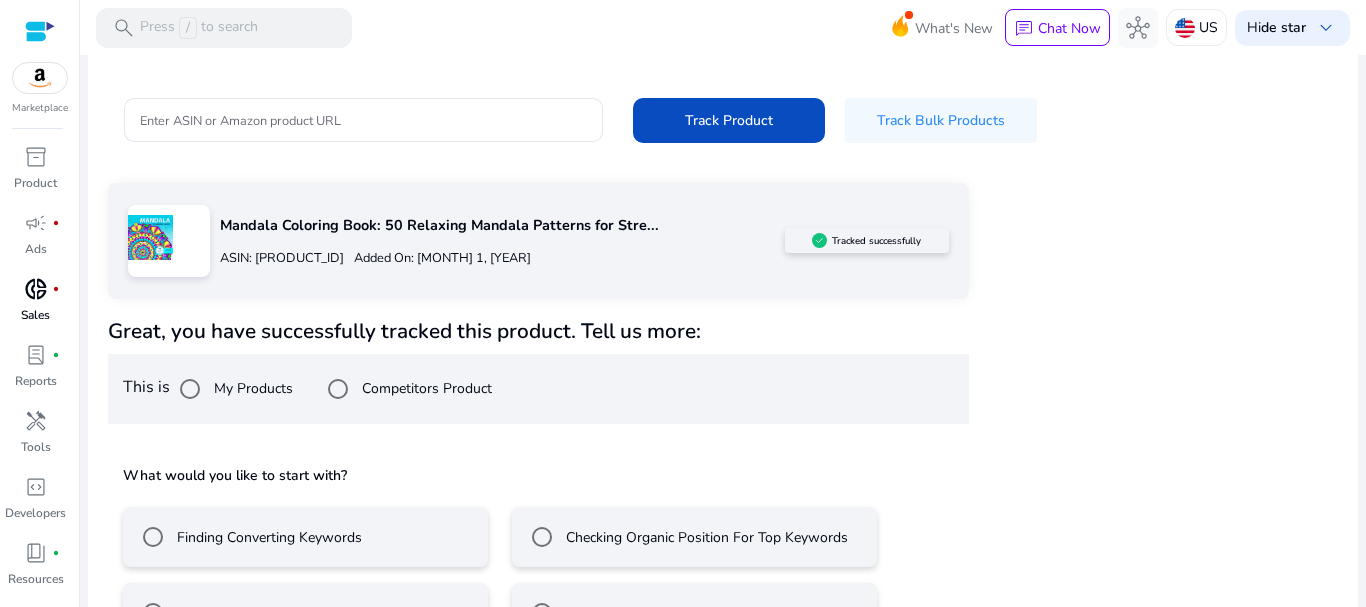 scroll, scrollTop: 269, scrollLeft: 0, axis: vertical 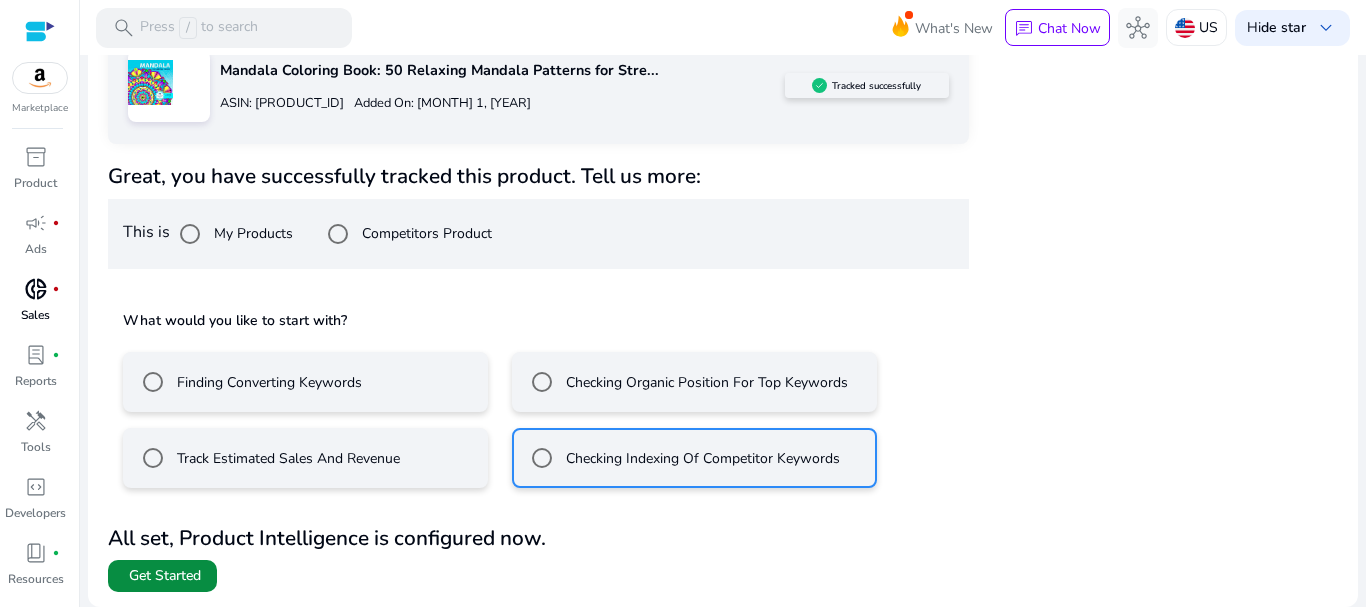 click on "Get Started" at bounding box center (165, 576) 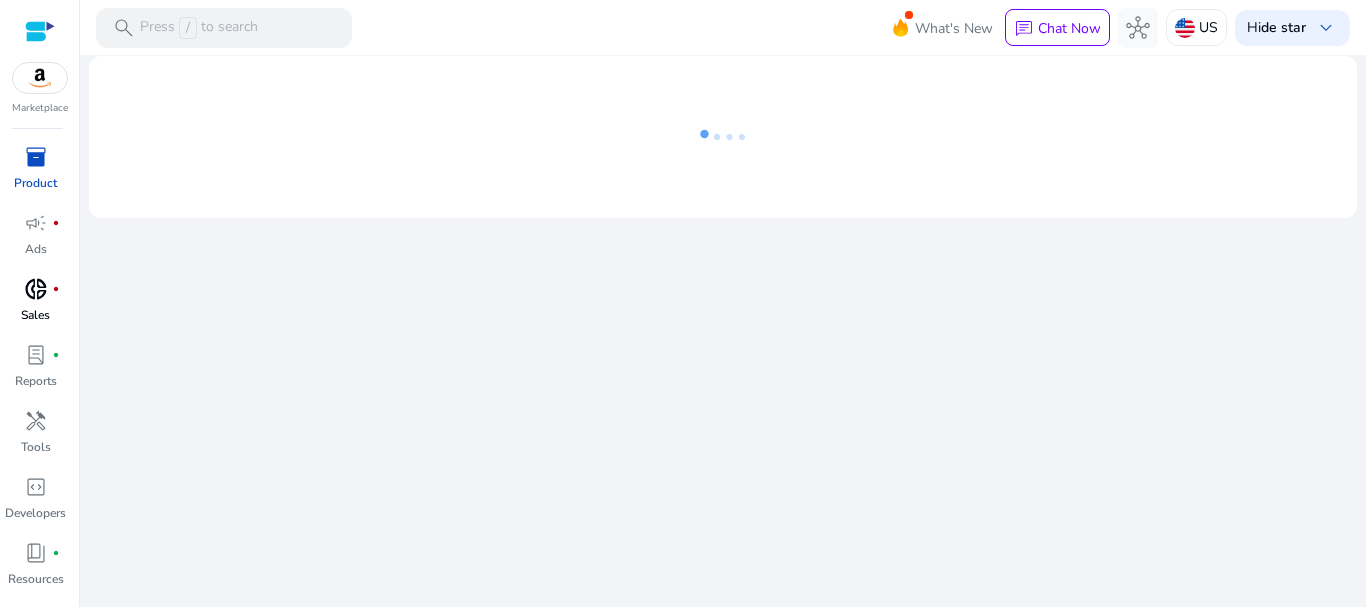 scroll, scrollTop: 0, scrollLeft: 0, axis: both 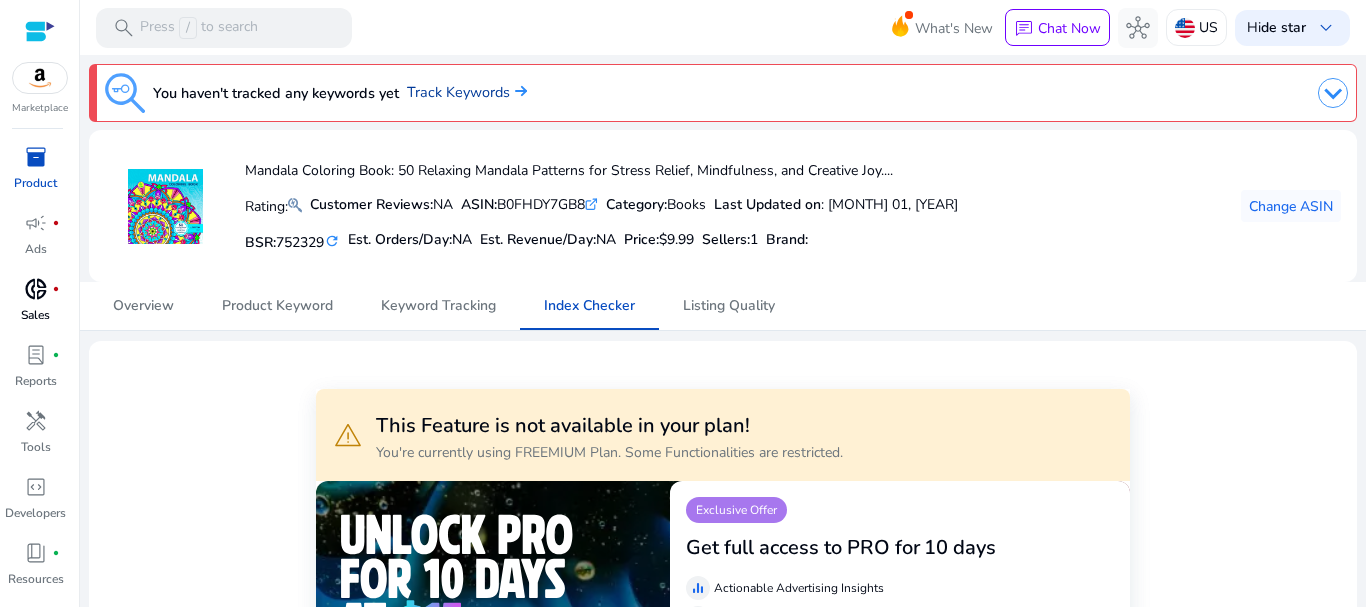 click on "Track Keywords" 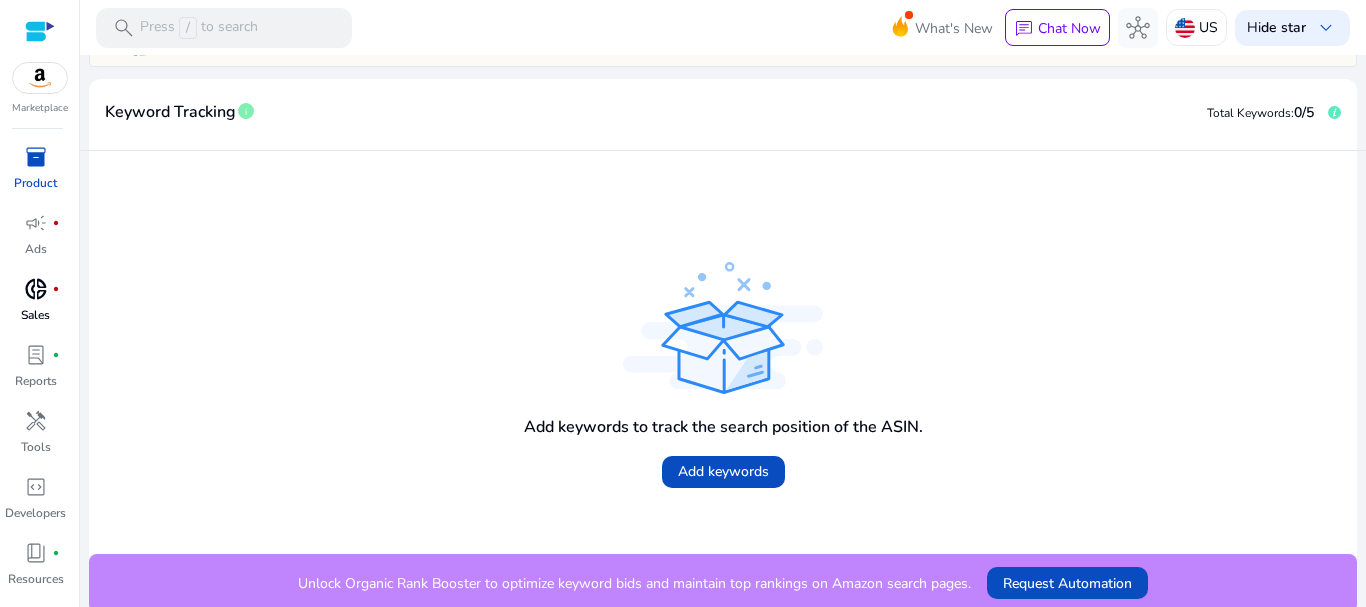 scroll, scrollTop: 145, scrollLeft: 0, axis: vertical 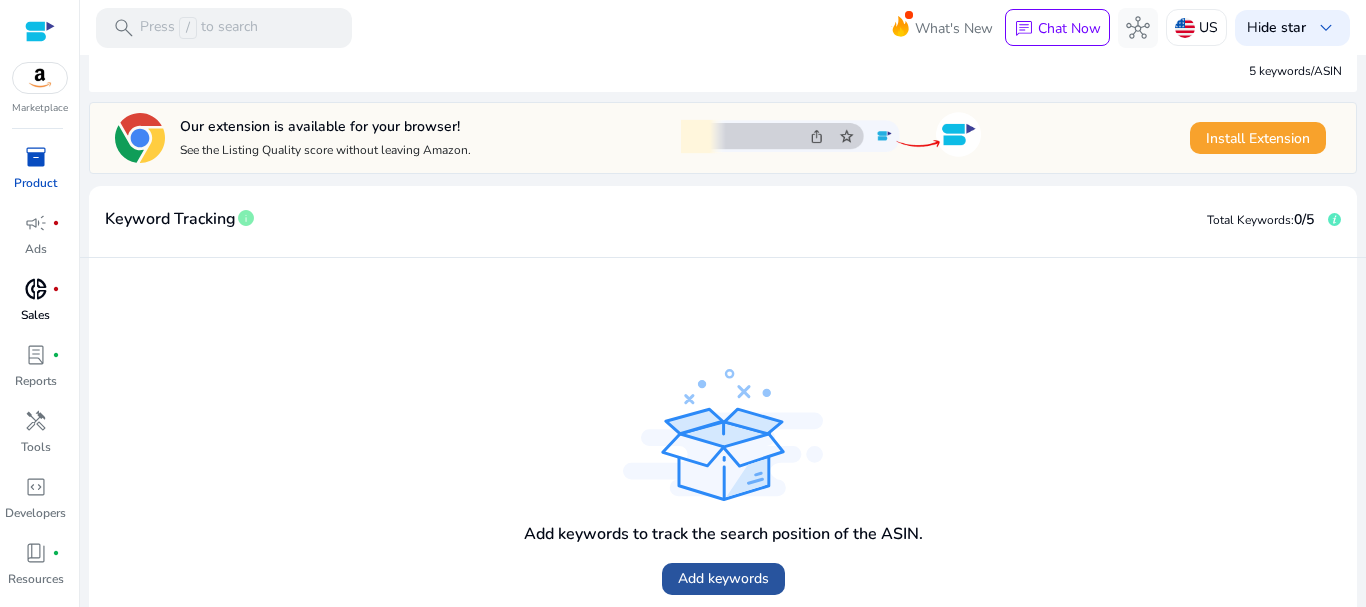 click on "Add keywords" at bounding box center [723, 578] 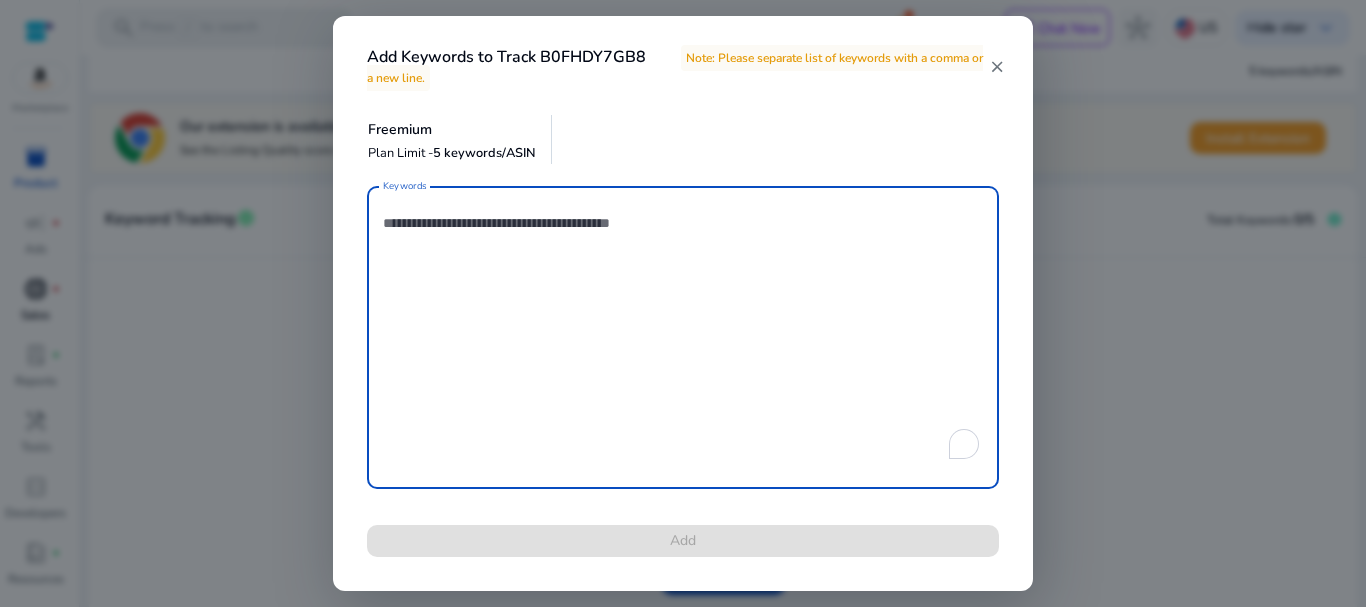 click on "Keywords" at bounding box center [683, 337] 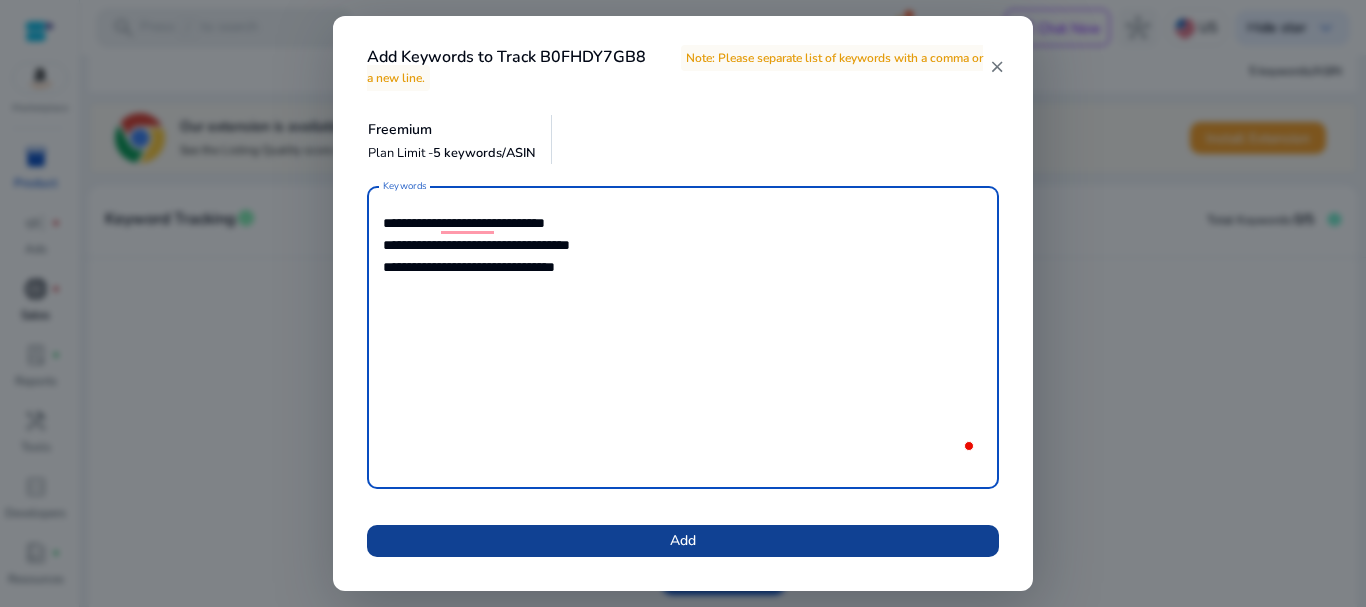 type on "**********" 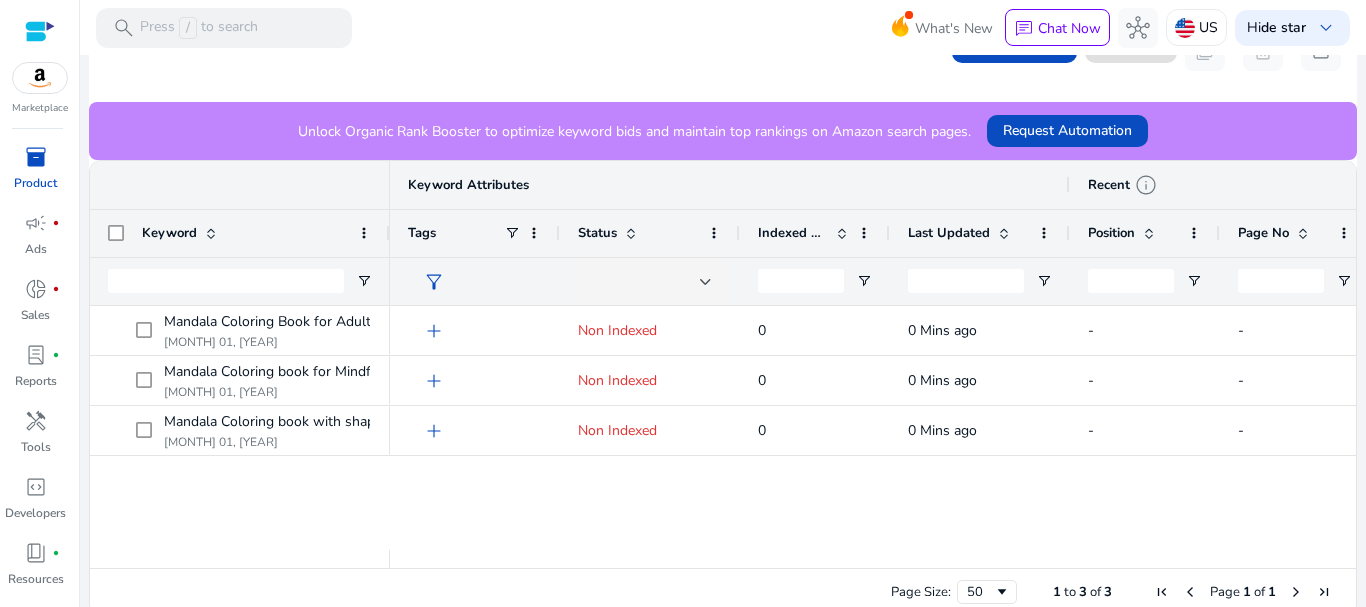scroll, scrollTop: 560, scrollLeft: 0, axis: vertical 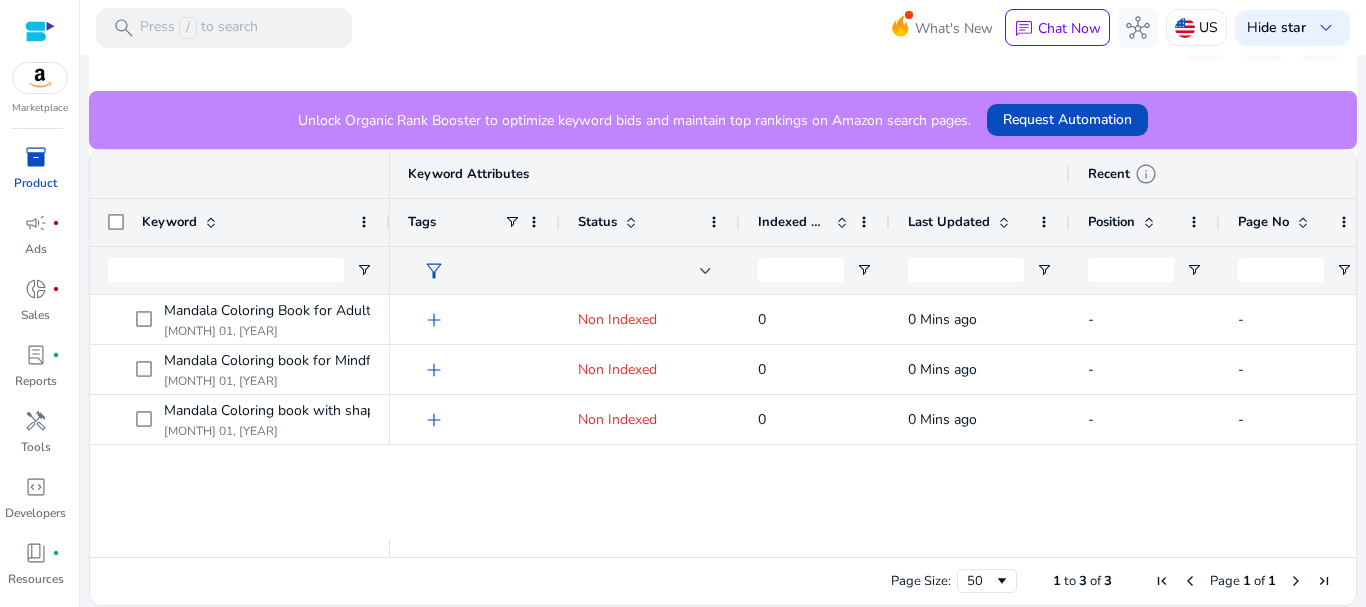 click on "Position" at bounding box center (1134, 222) 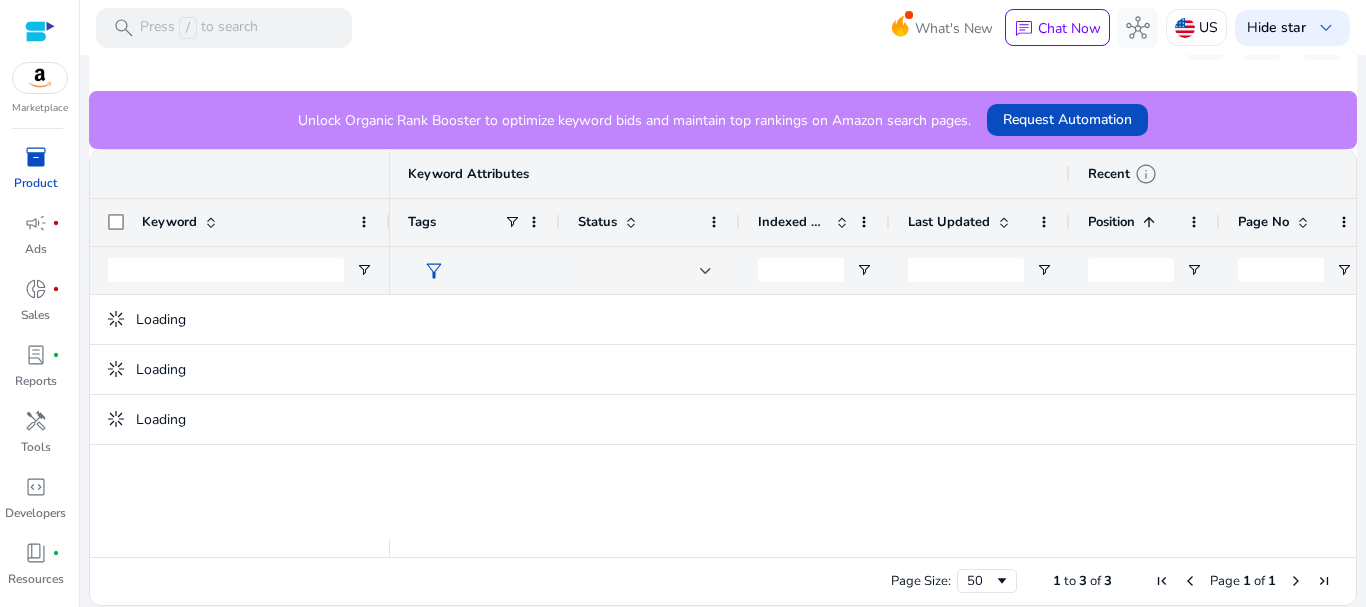 click on "Position
1" at bounding box center [1134, 222] 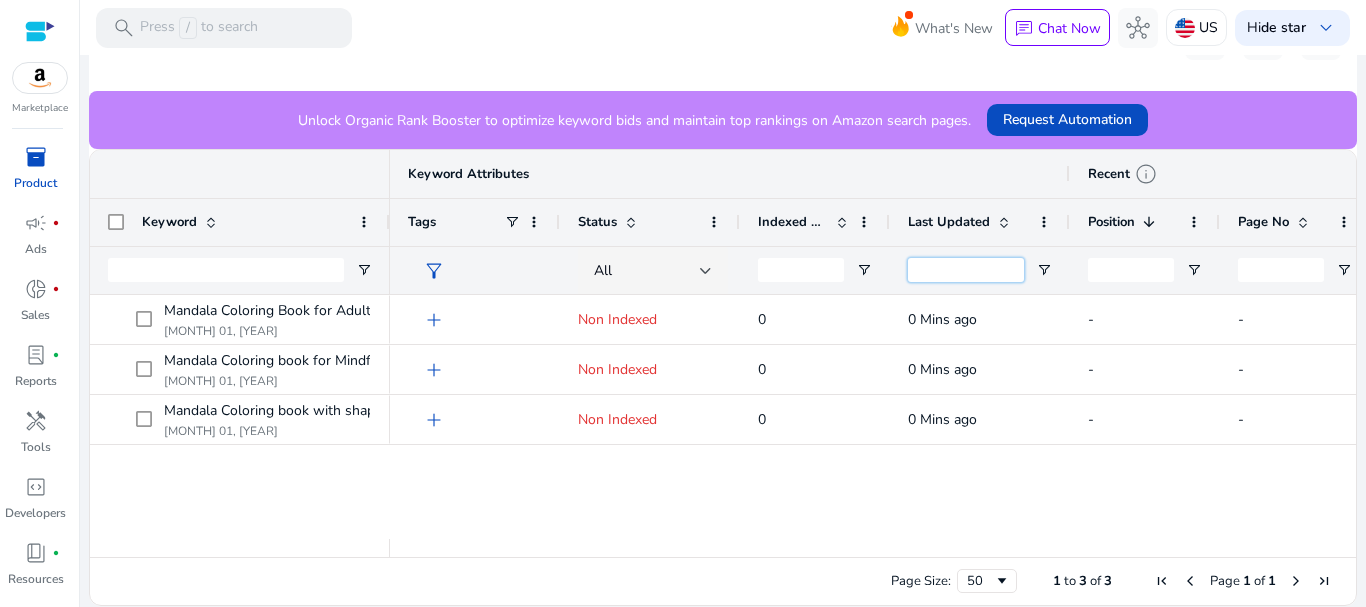 click at bounding box center [966, 270] 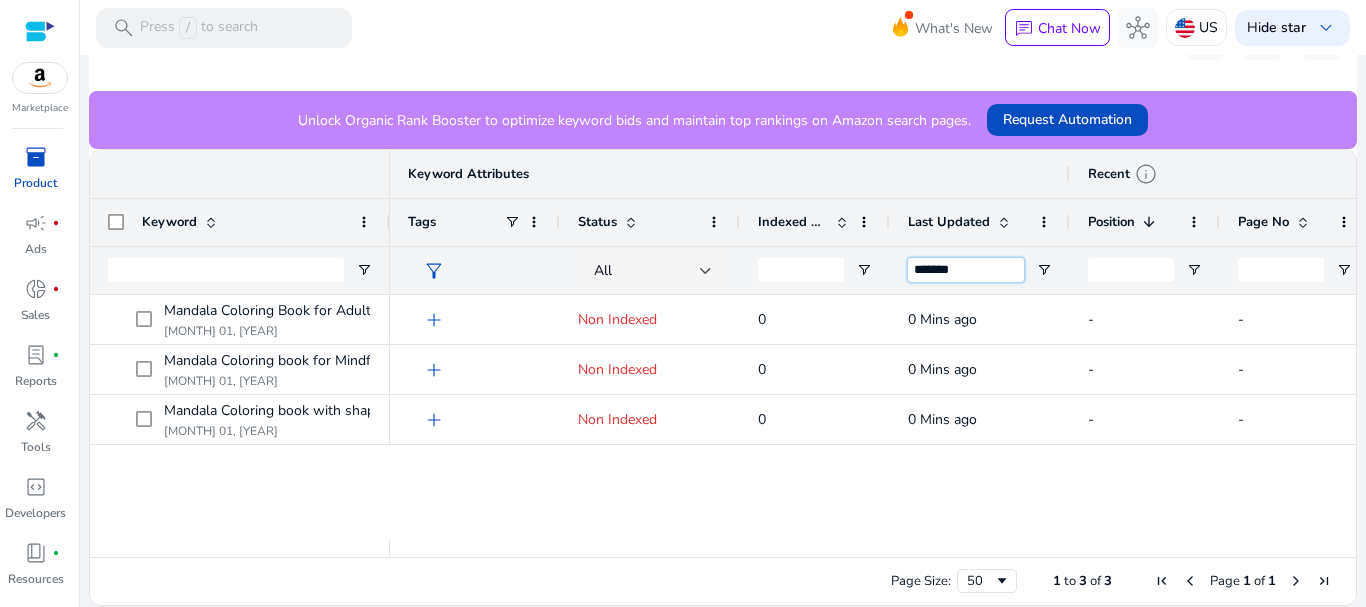 type on "*******" 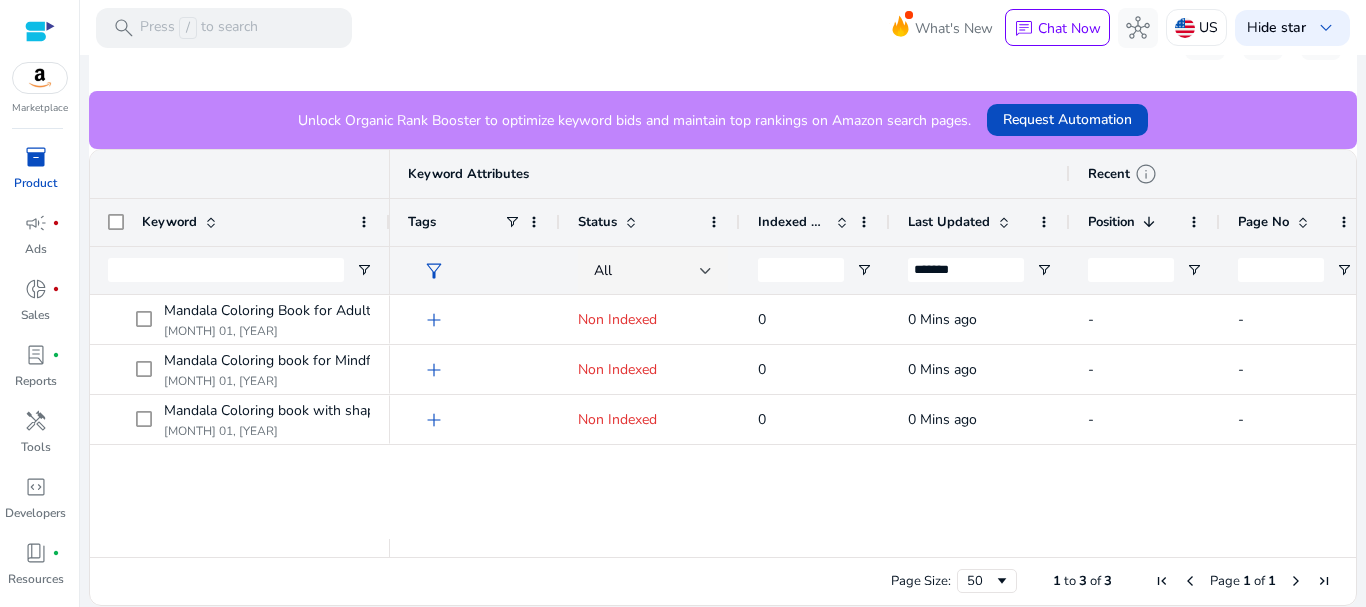 click on "add  Non Indexed 0 0 Mins ago - - NA NA  add  Non Indexed 0 0 Mins ago - - NA NA  add  Non Indexed 0 0 Mins ago - - NA NA" at bounding box center (873, 417) 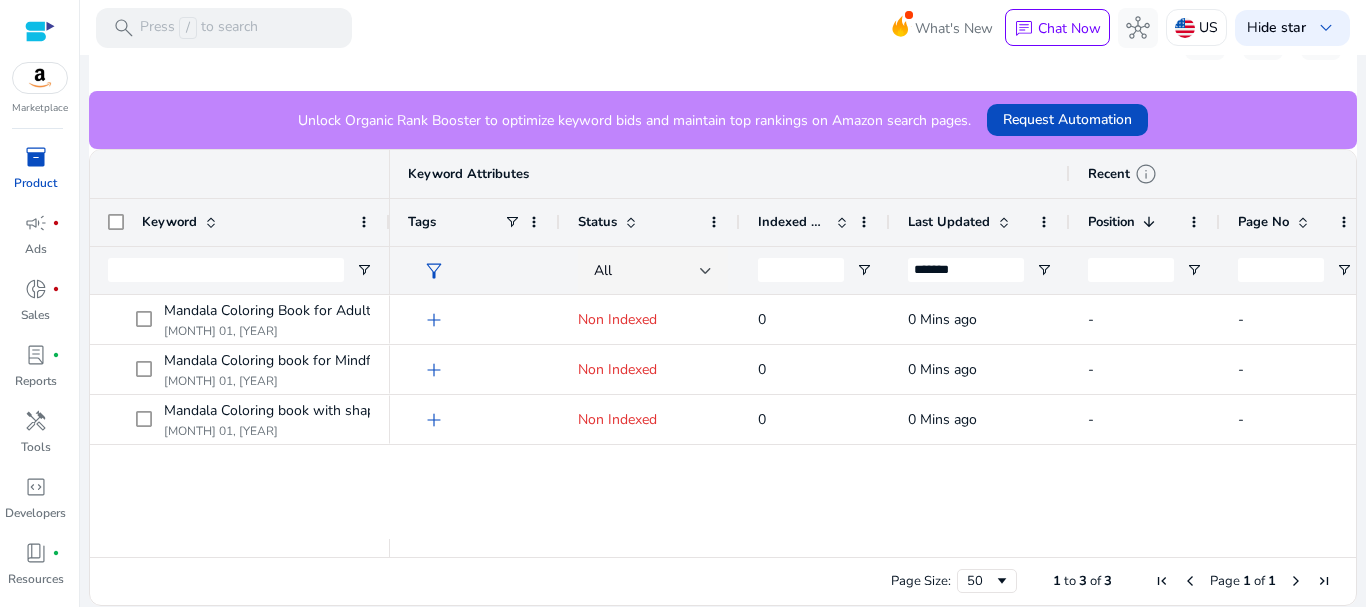 click on "add  Non Indexed 0 0 Mins ago - - NA NA  add  Non Indexed 0 0 Mins ago - - NA NA  add  Non Indexed 0 0 Mins ago - - NA NA" at bounding box center [873, 417] 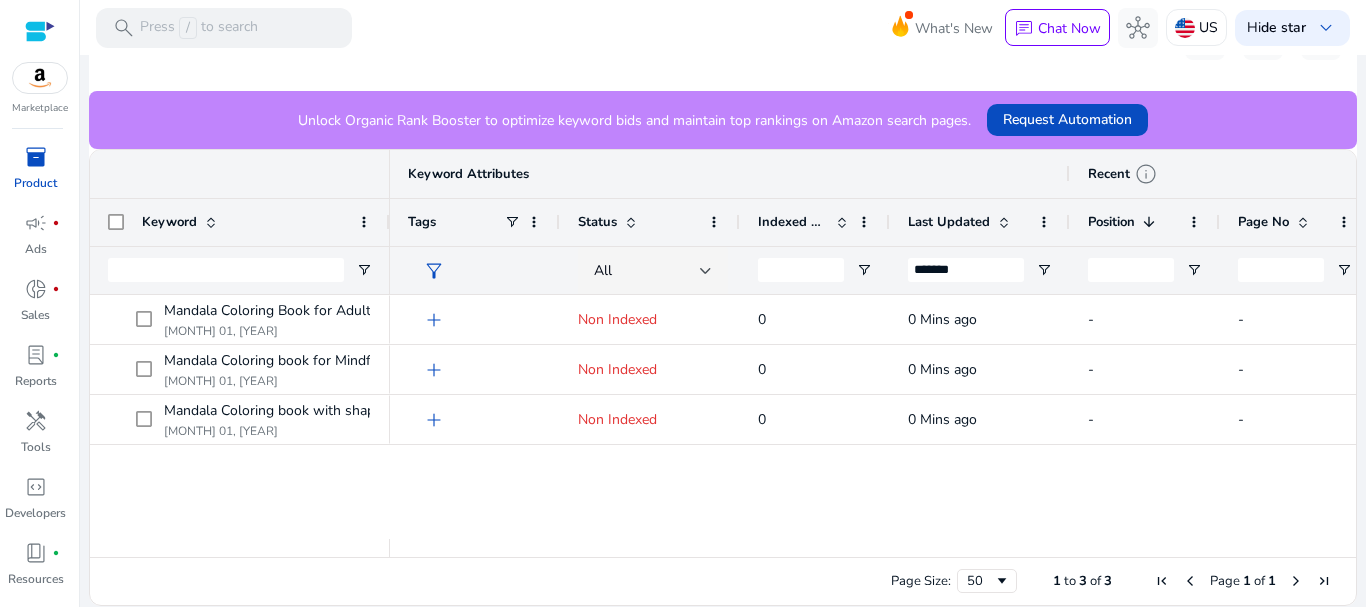 click on "add  Non Indexed 0 0 Mins ago - - NA NA  add  Non Indexed 0 0 Mins ago - - NA NA  add  Non Indexed 0 0 Mins ago - - NA NA" at bounding box center [873, 417] 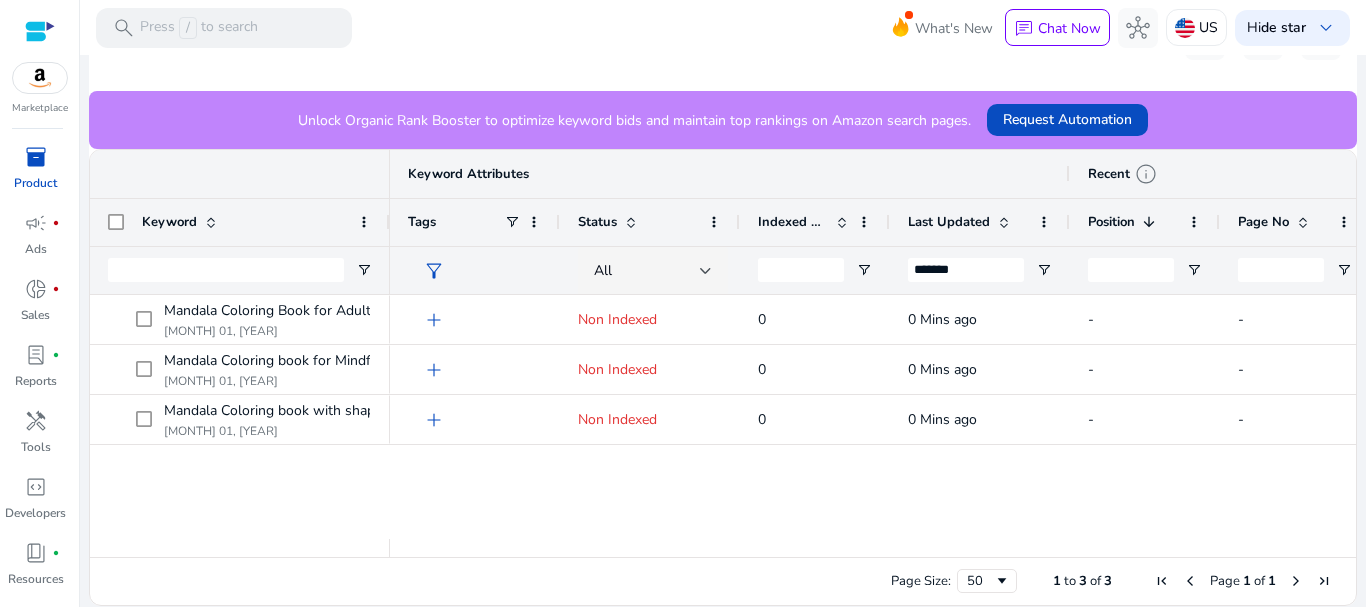click on "add  Non Indexed 0 0 Mins ago - - NA NA  add  Non Indexed 0 0 Mins ago - - NA NA  add  Non Indexed 0 0 Mins ago - - NA NA" at bounding box center [873, 417] 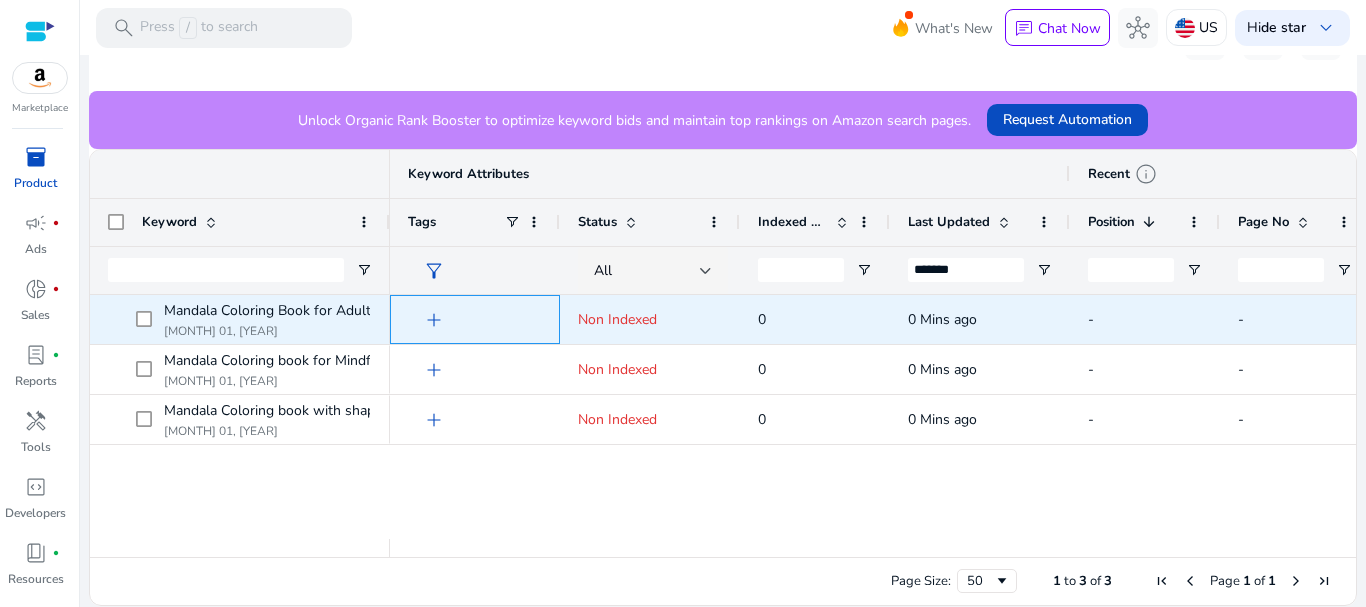 click on "add" at bounding box center (434, 320) 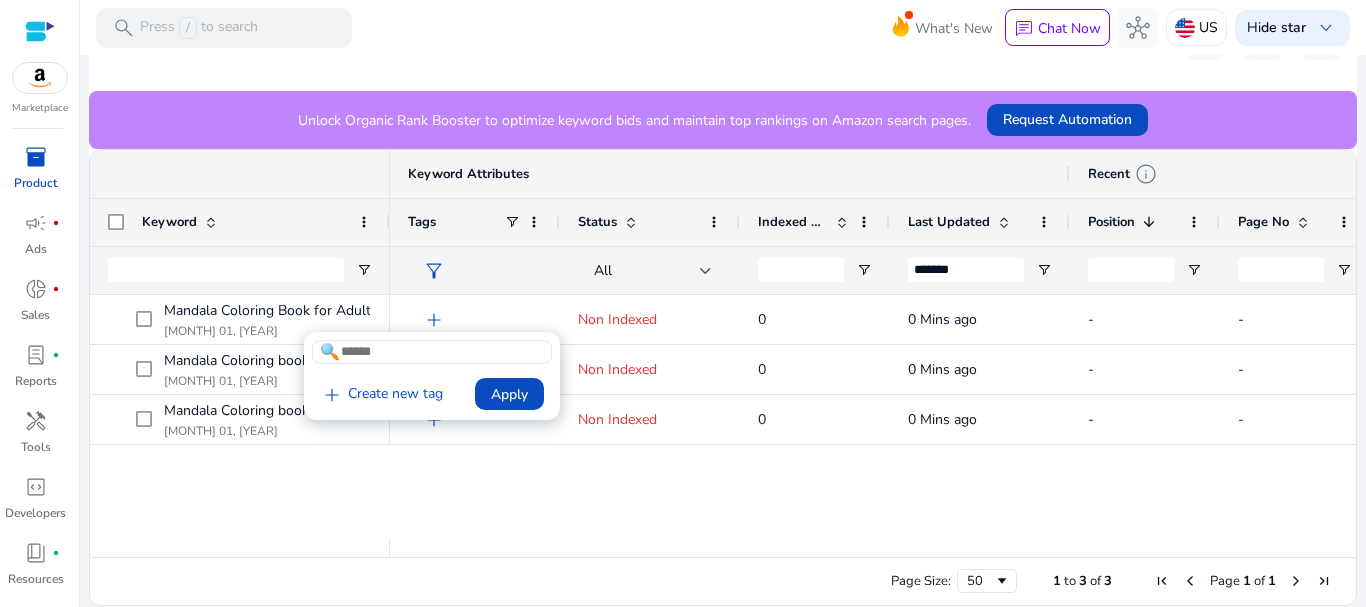 drag, startPoint x: 1365, startPoint y: 382, endPoint x: 1365, endPoint y: 434, distance: 52 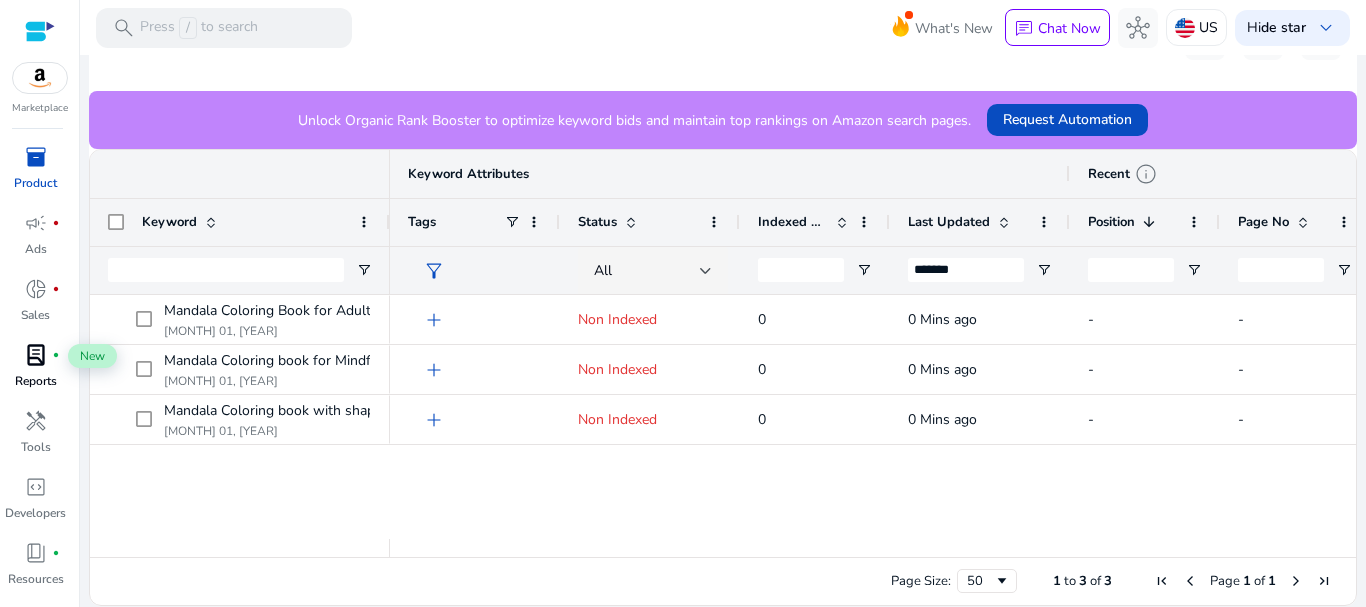 click on "lab_profile" at bounding box center [36, 355] 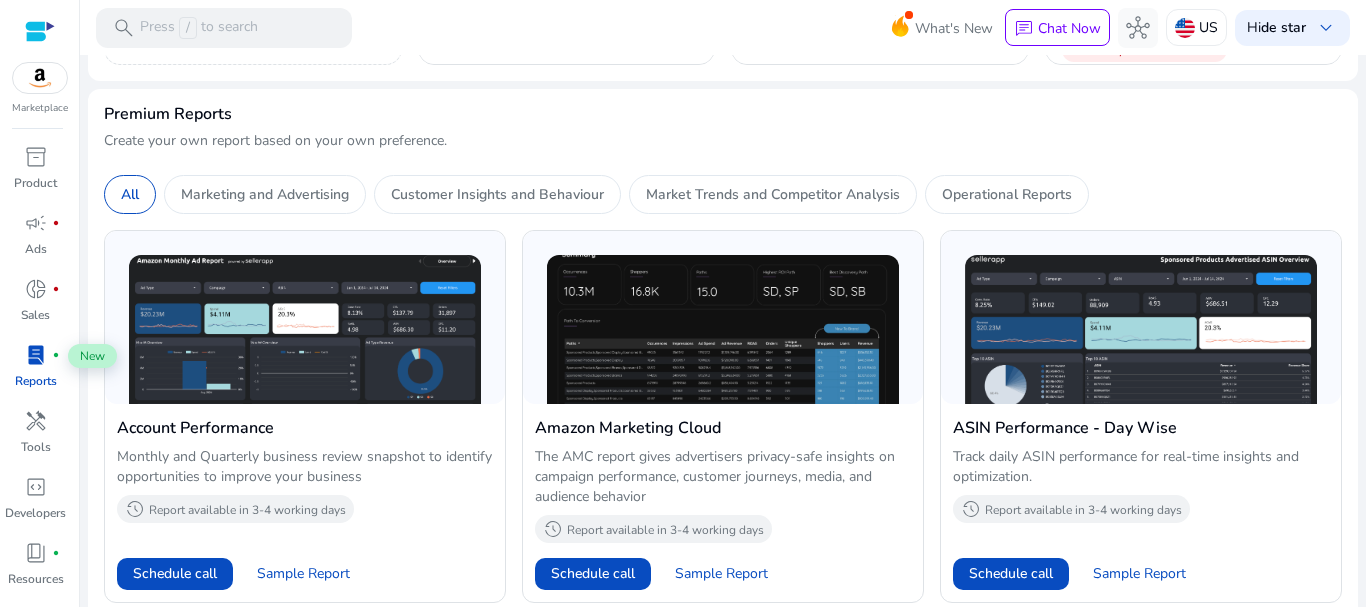 scroll, scrollTop: 0, scrollLeft: 0, axis: both 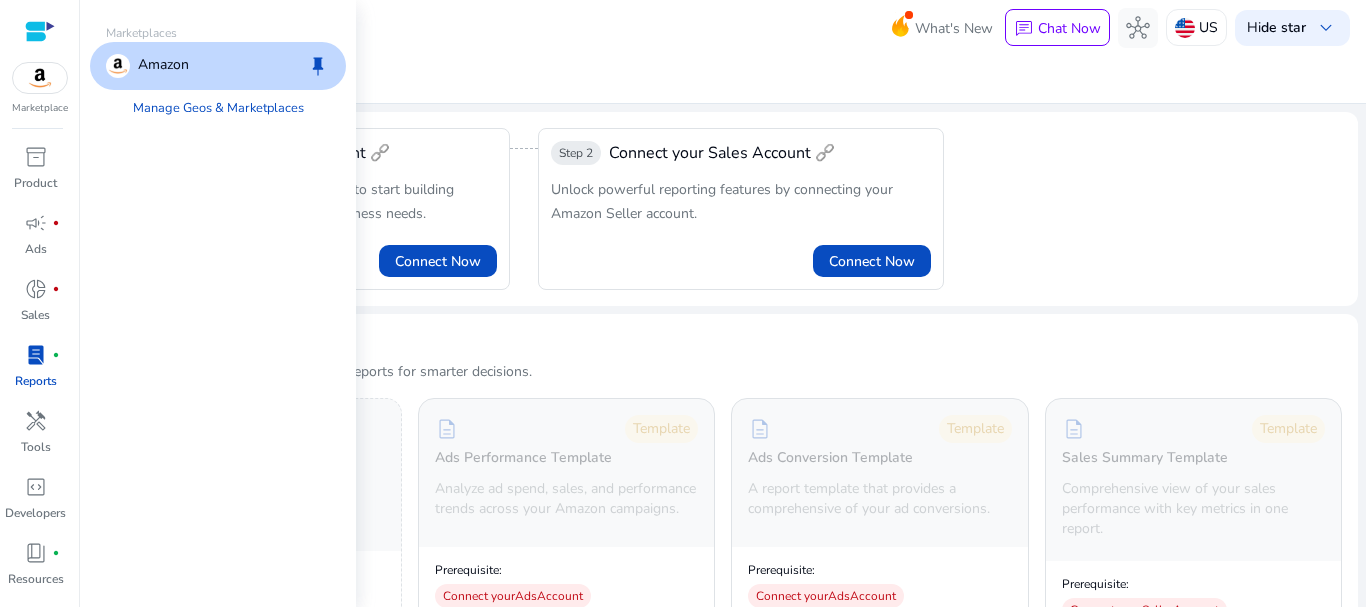 click at bounding box center [40, 78] 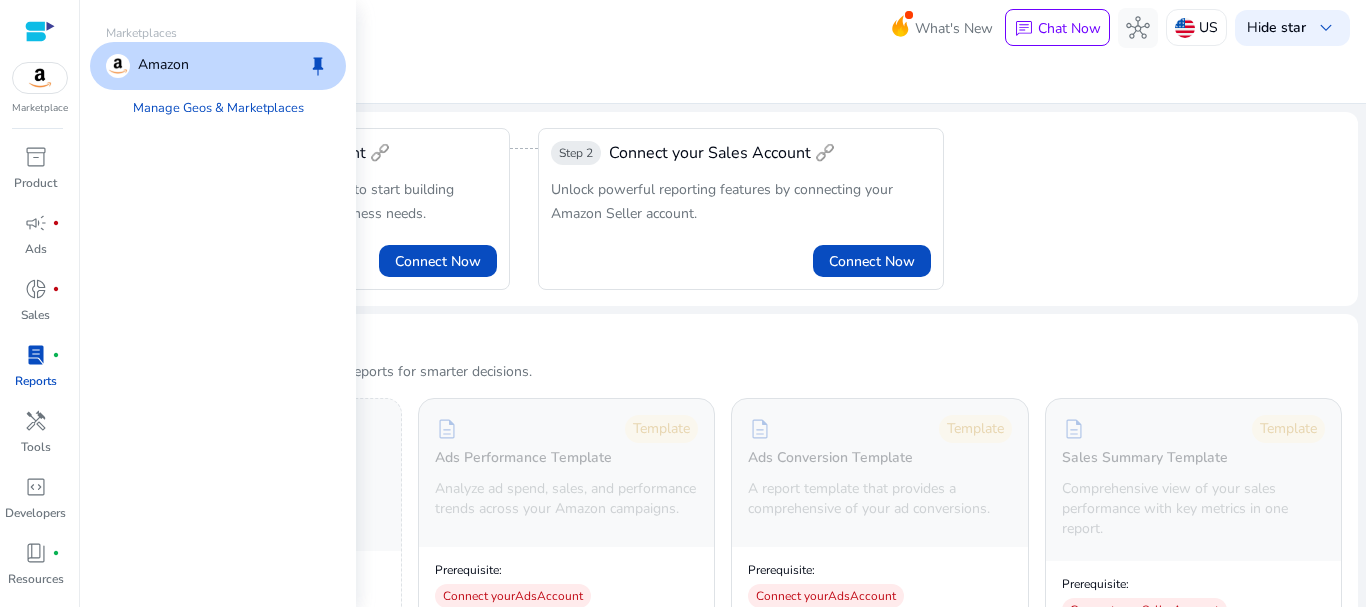 click at bounding box center [118, 66] 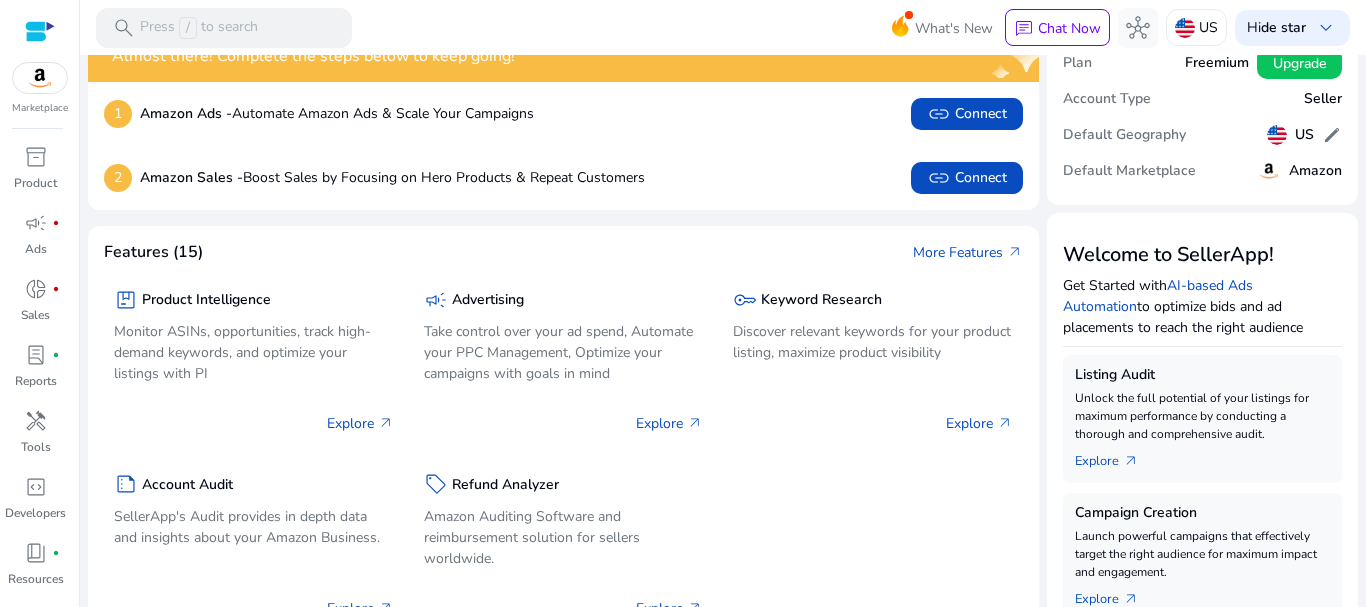 scroll, scrollTop: 0, scrollLeft: 0, axis: both 